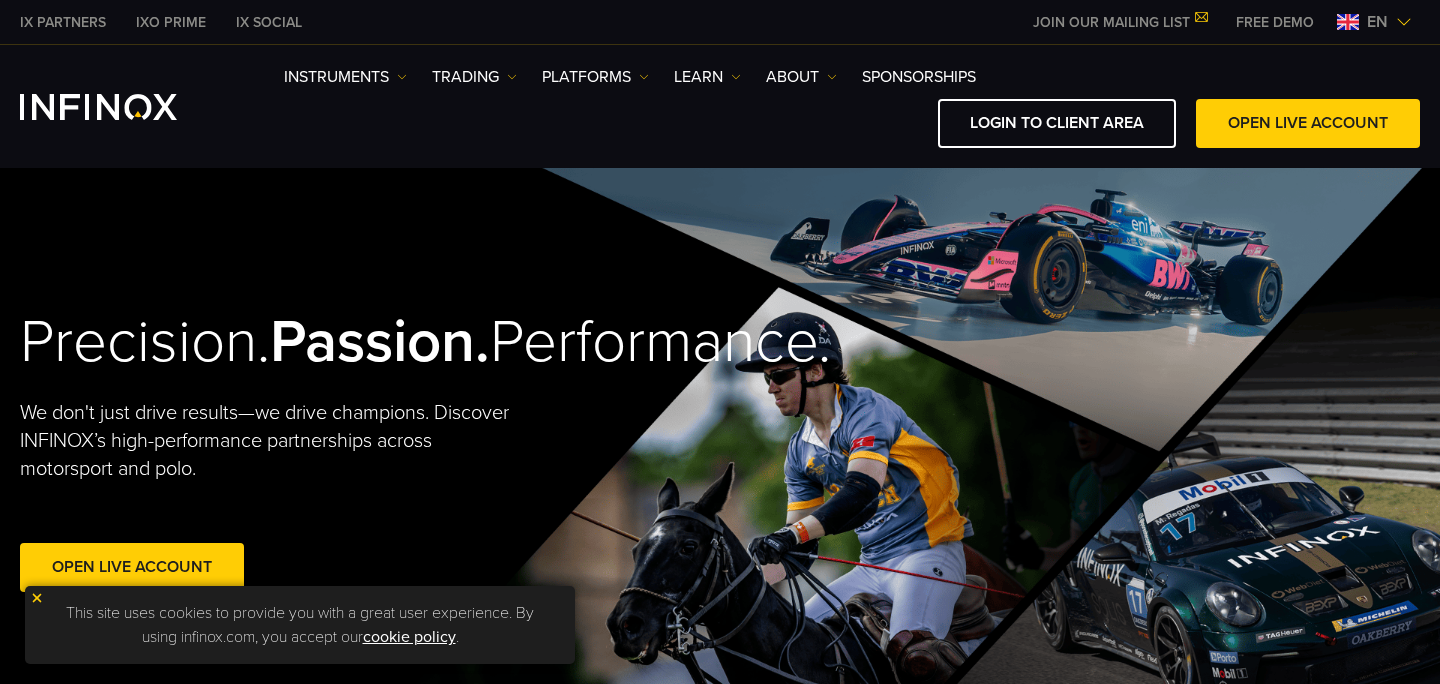 scroll, scrollTop: 0, scrollLeft: 0, axis: both 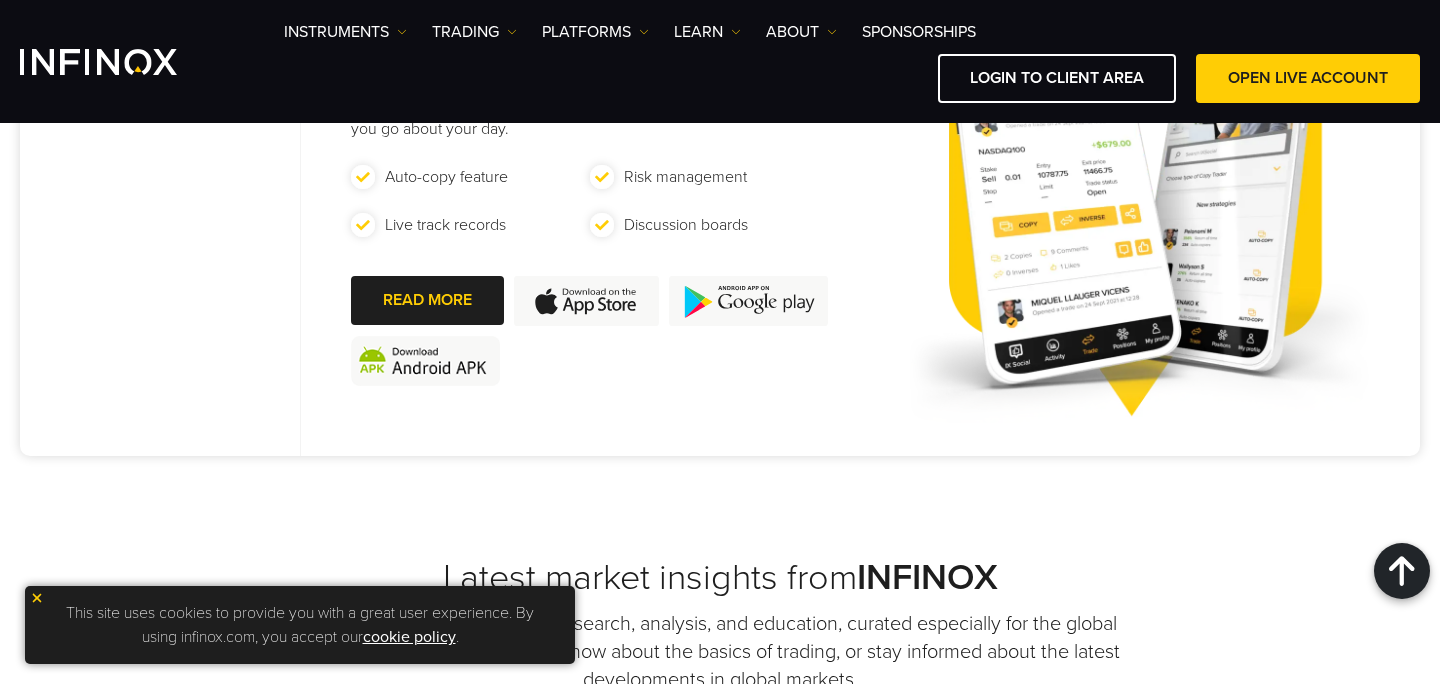 click at bounding box center [37, 598] 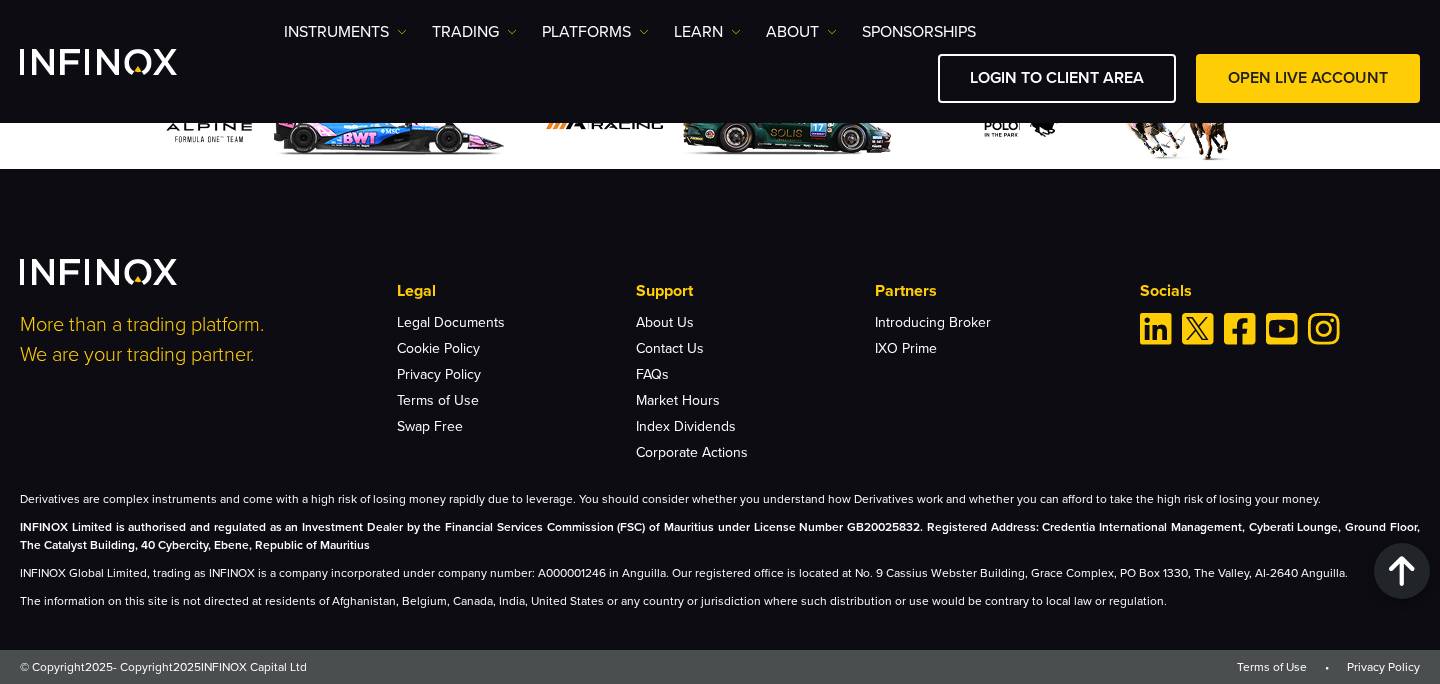 scroll, scrollTop: 7049, scrollLeft: 0, axis: vertical 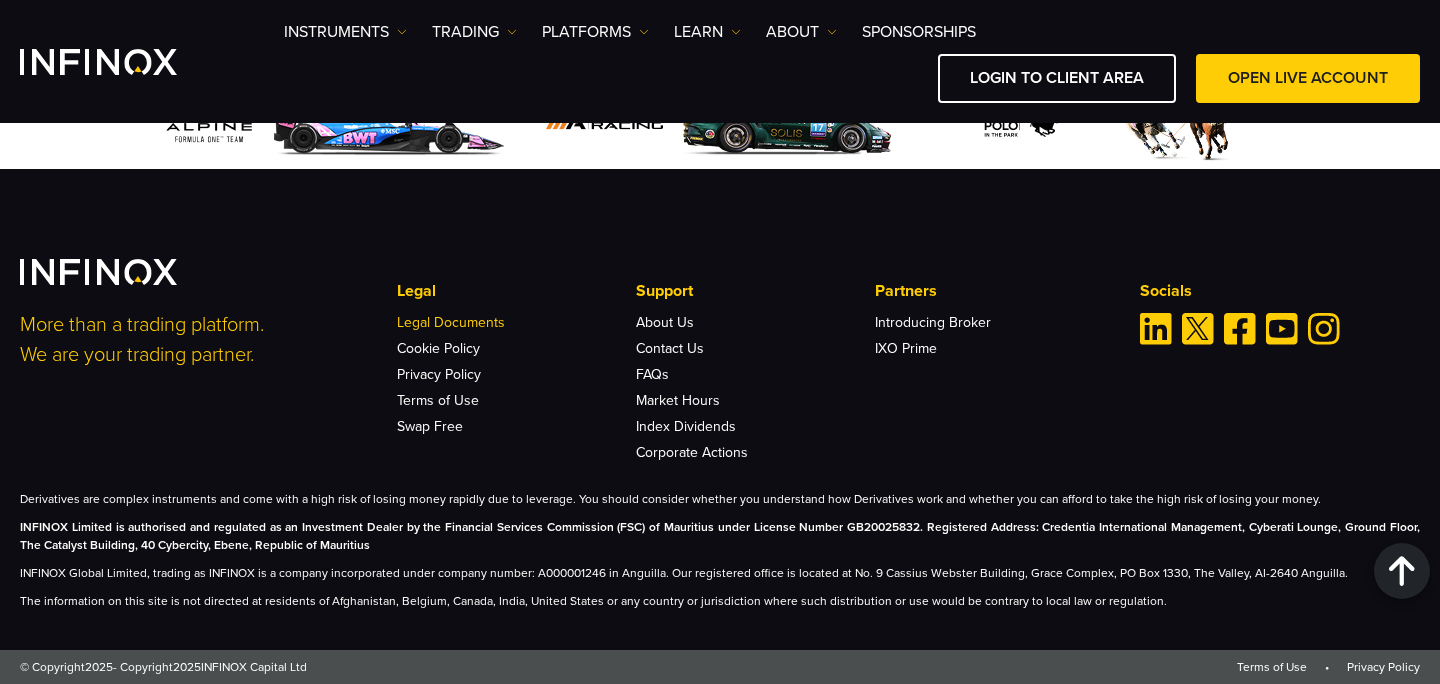 click on "Legal Documents" at bounding box center [451, 322] 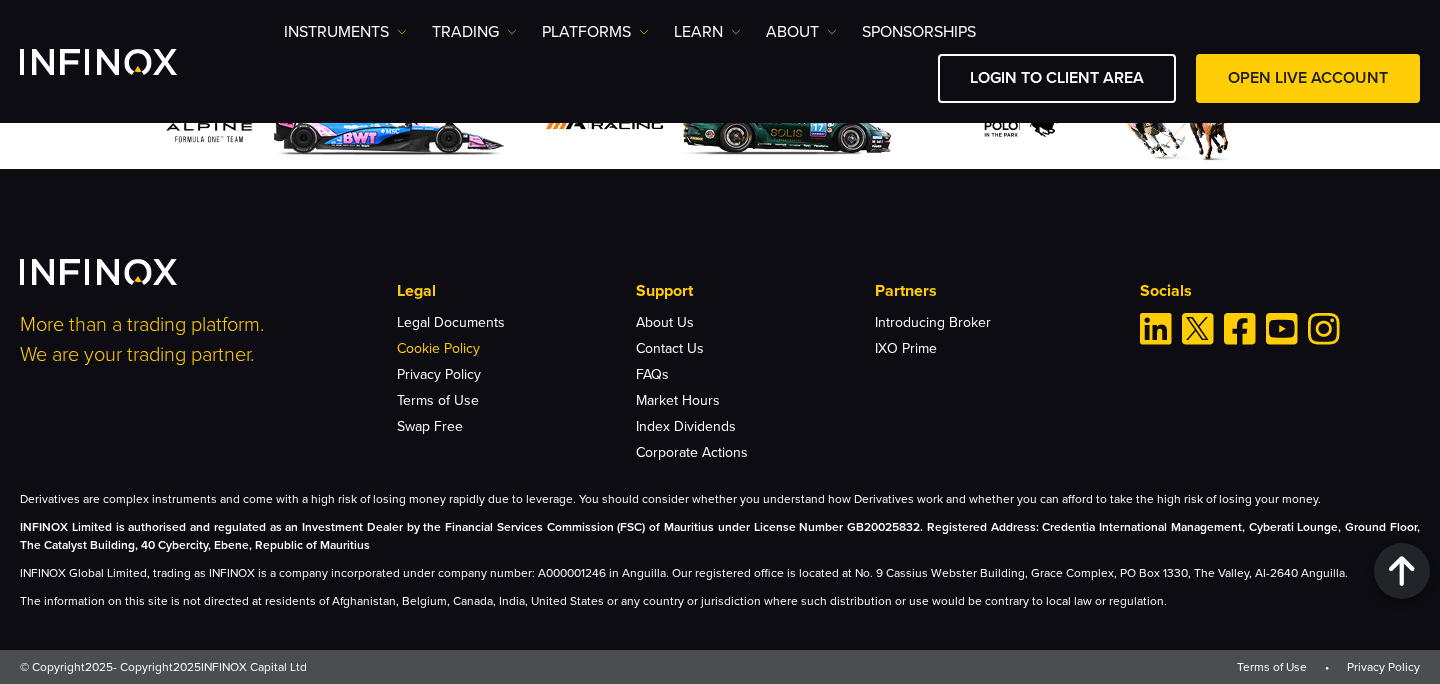 scroll, scrollTop: 0, scrollLeft: 0, axis: both 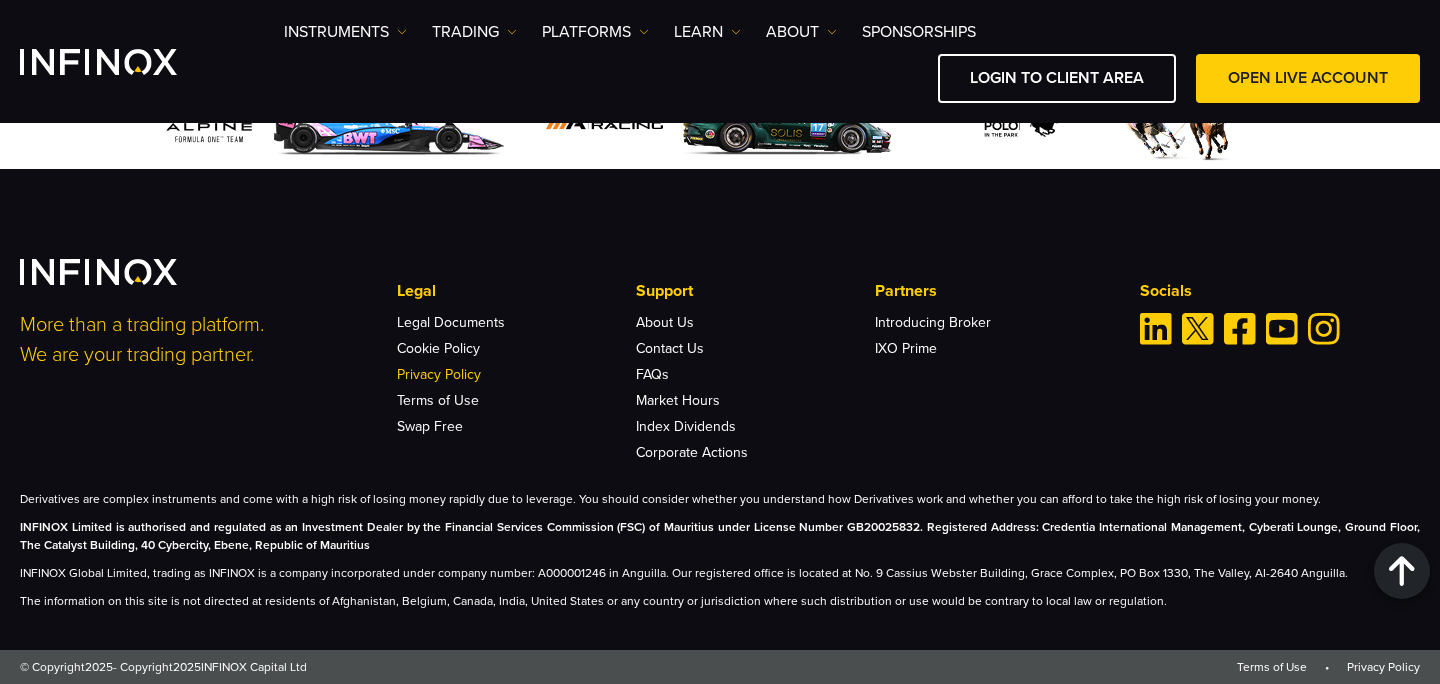 click on "Privacy Policy" at bounding box center (439, 374) 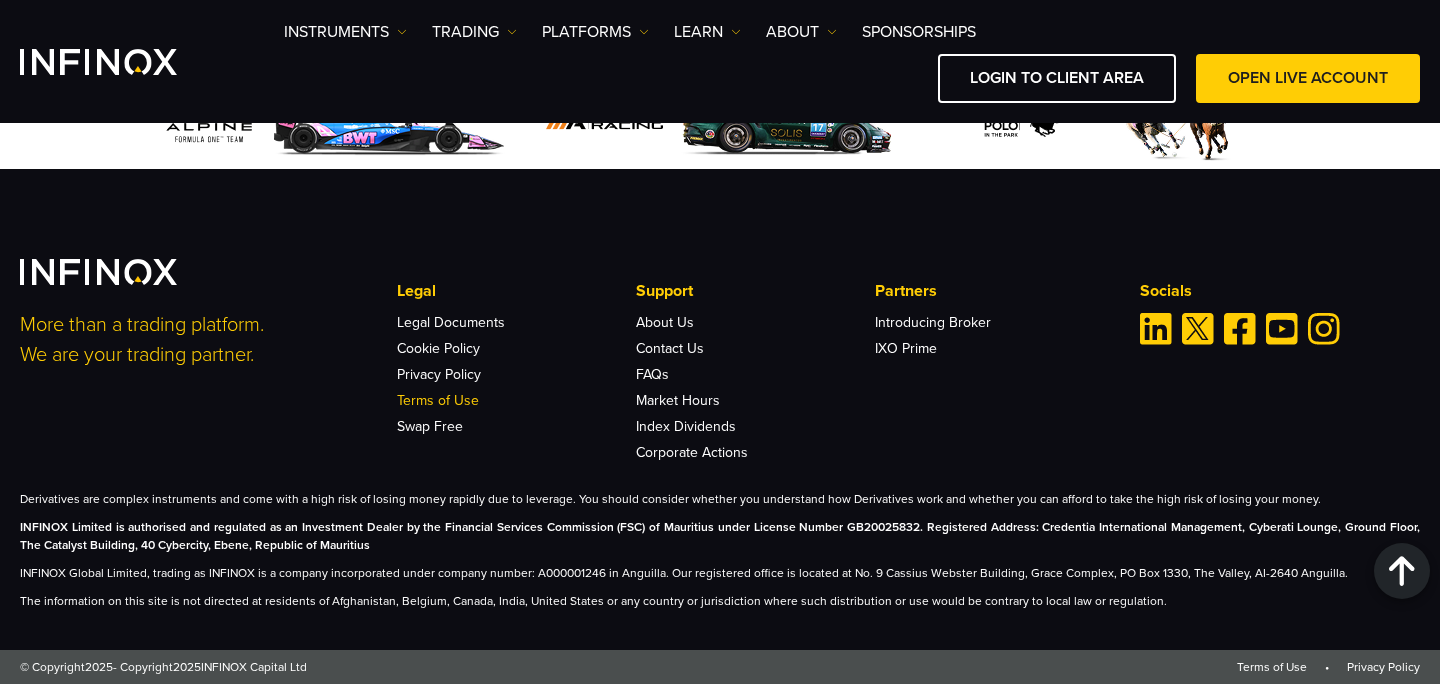 click on "Terms of Use" at bounding box center (438, 400) 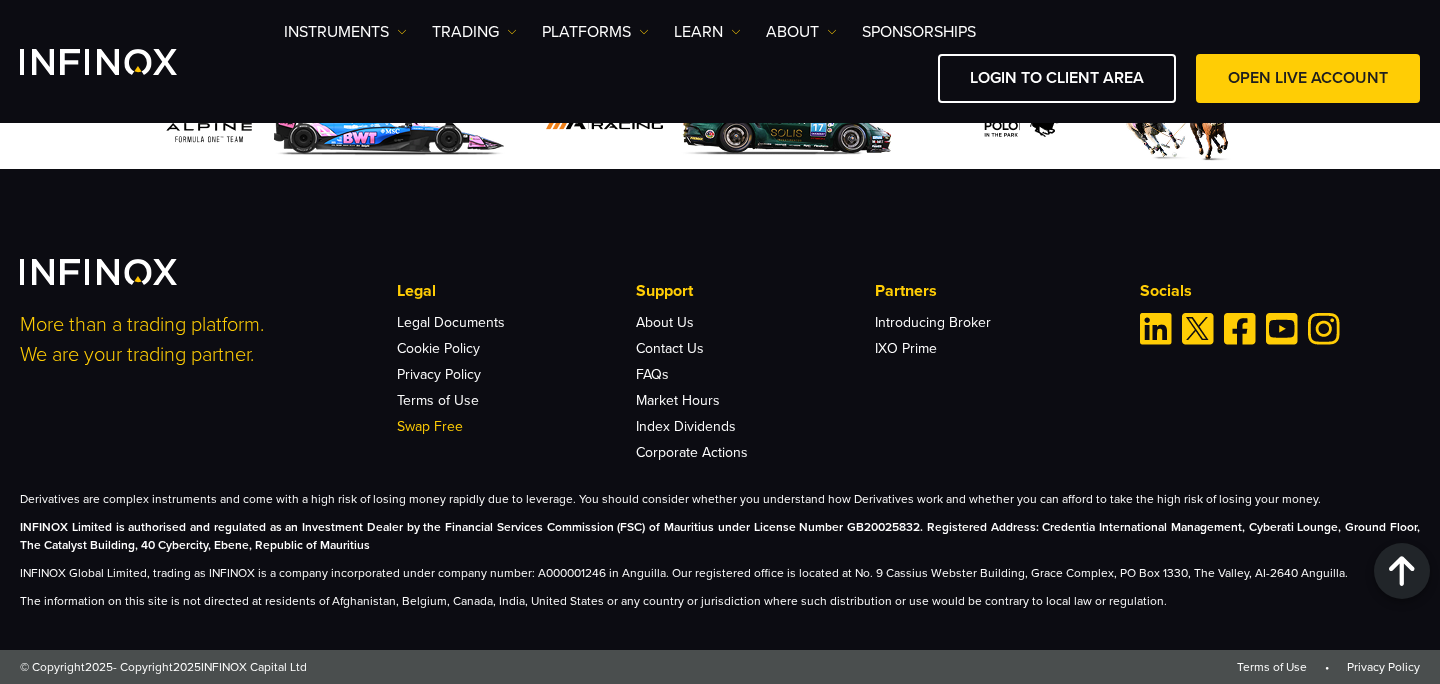 scroll, scrollTop: 0, scrollLeft: 0, axis: both 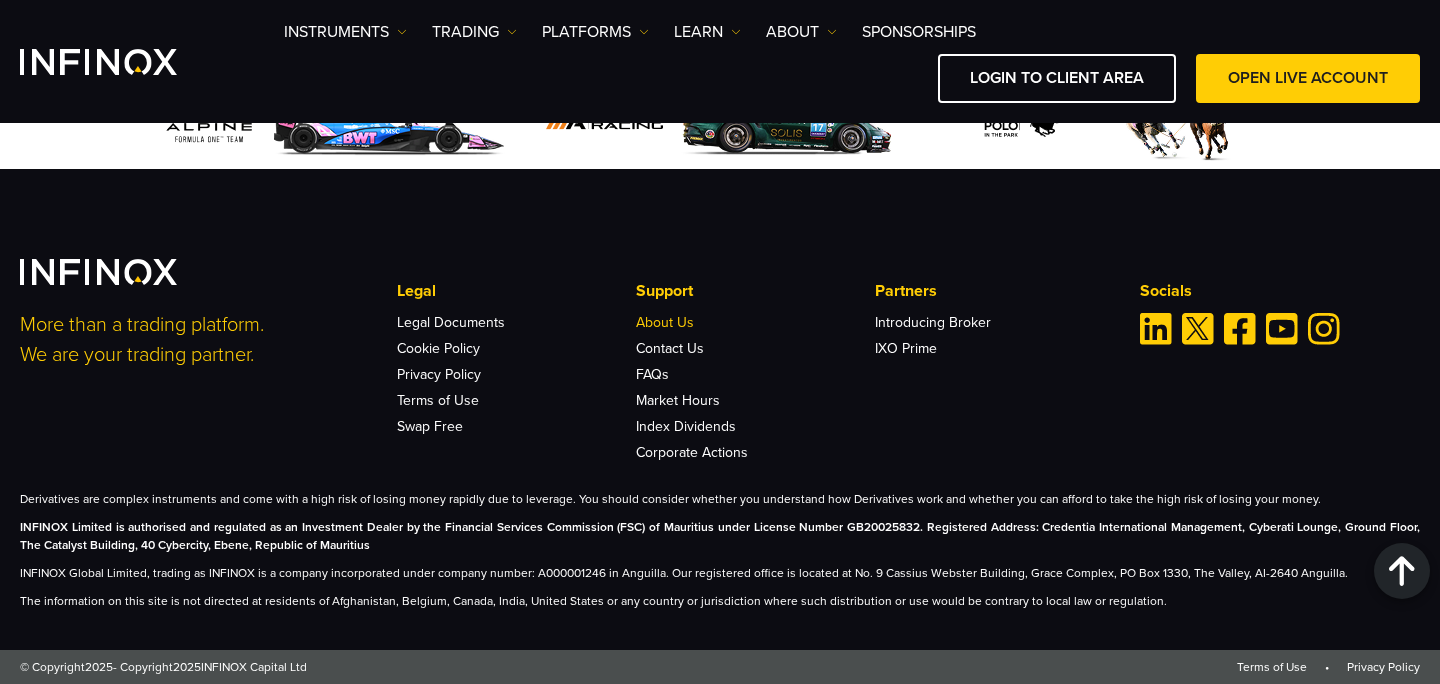 click on "About Us" at bounding box center (665, 322) 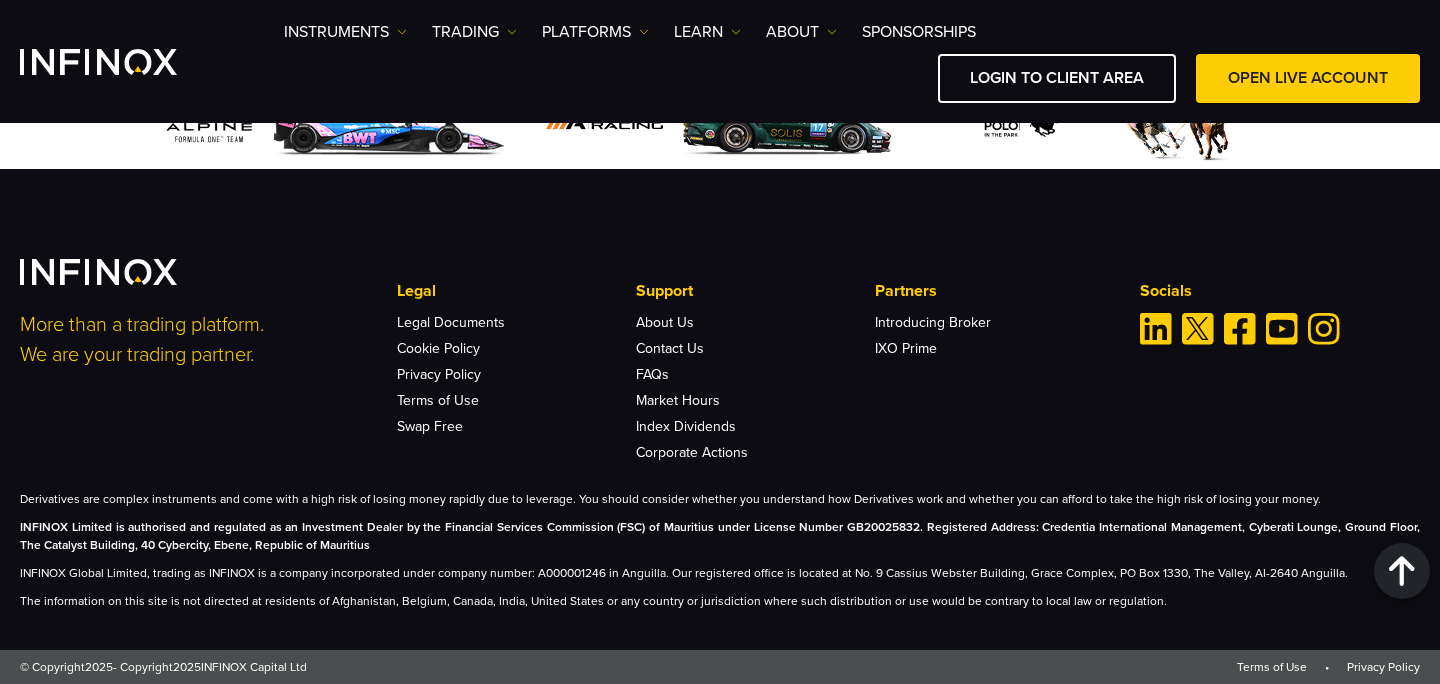 scroll, scrollTop: 0, scrollLeft: 0, axis: both 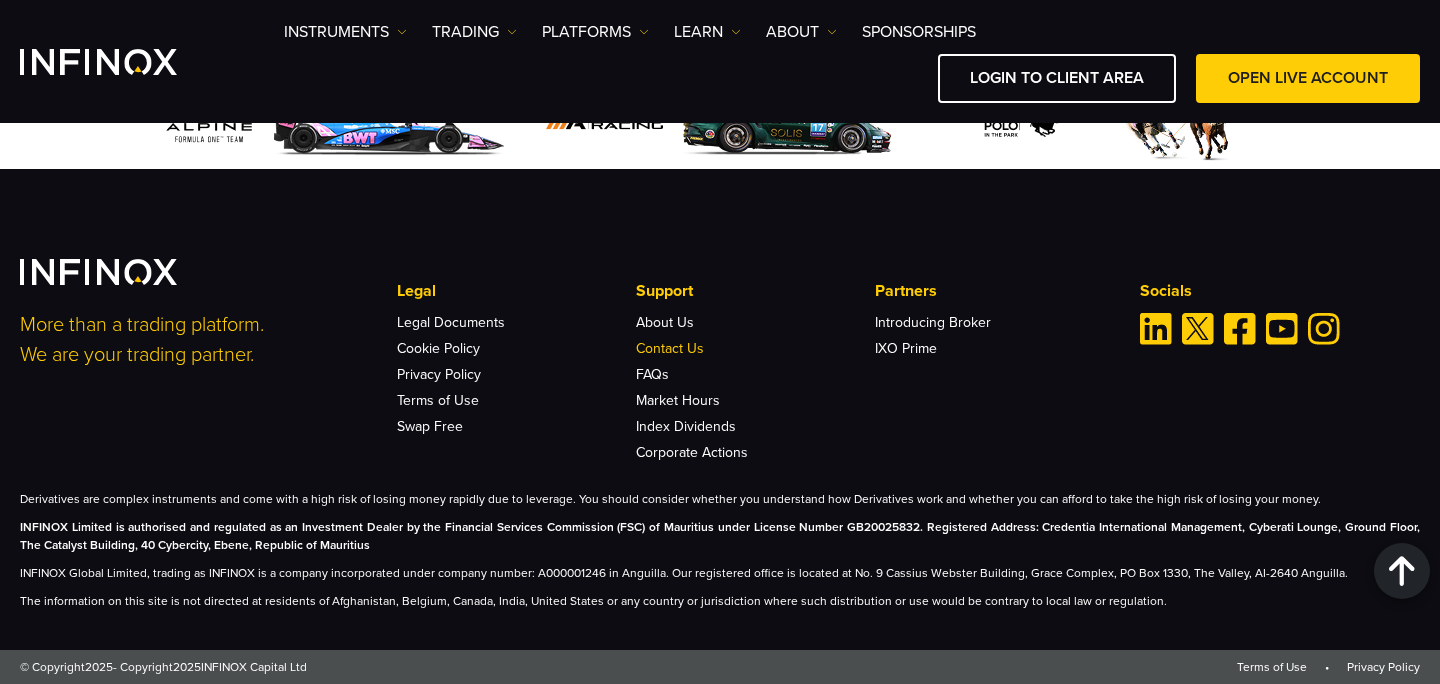 click on "Contact Us" at bounding box center [670, 348] 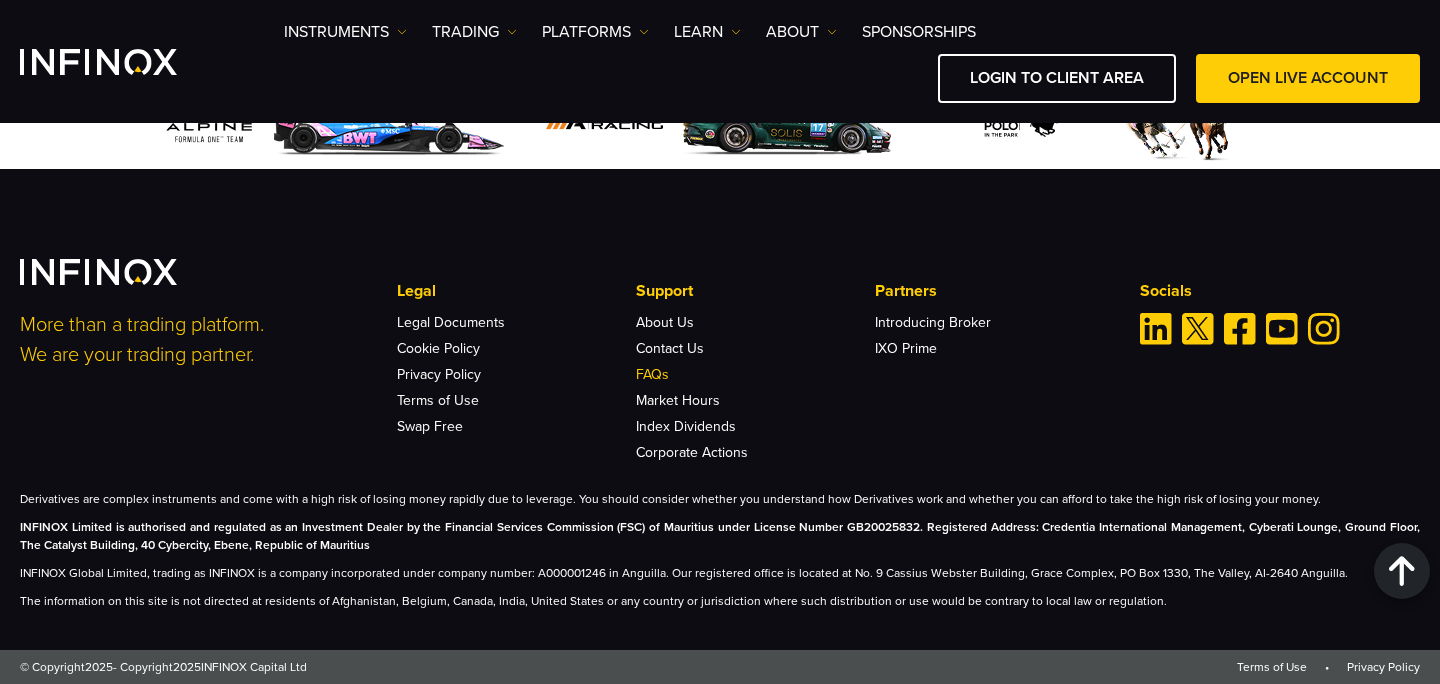 scroll, scrollTop: 0, scrollLeft: 0, axis: both 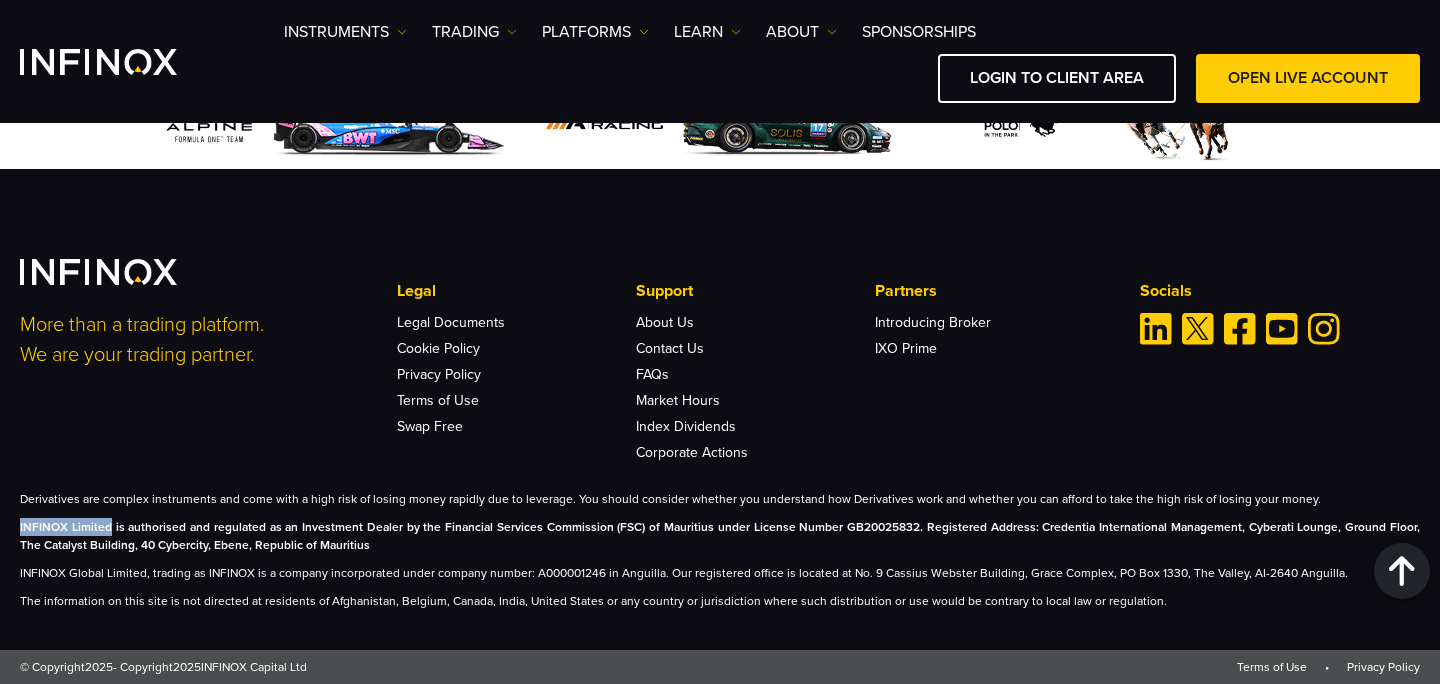drag, startPoint x: 18, startPoint y: 531, endPoint x: 107, endPoint y: 533, distance: 89.02247 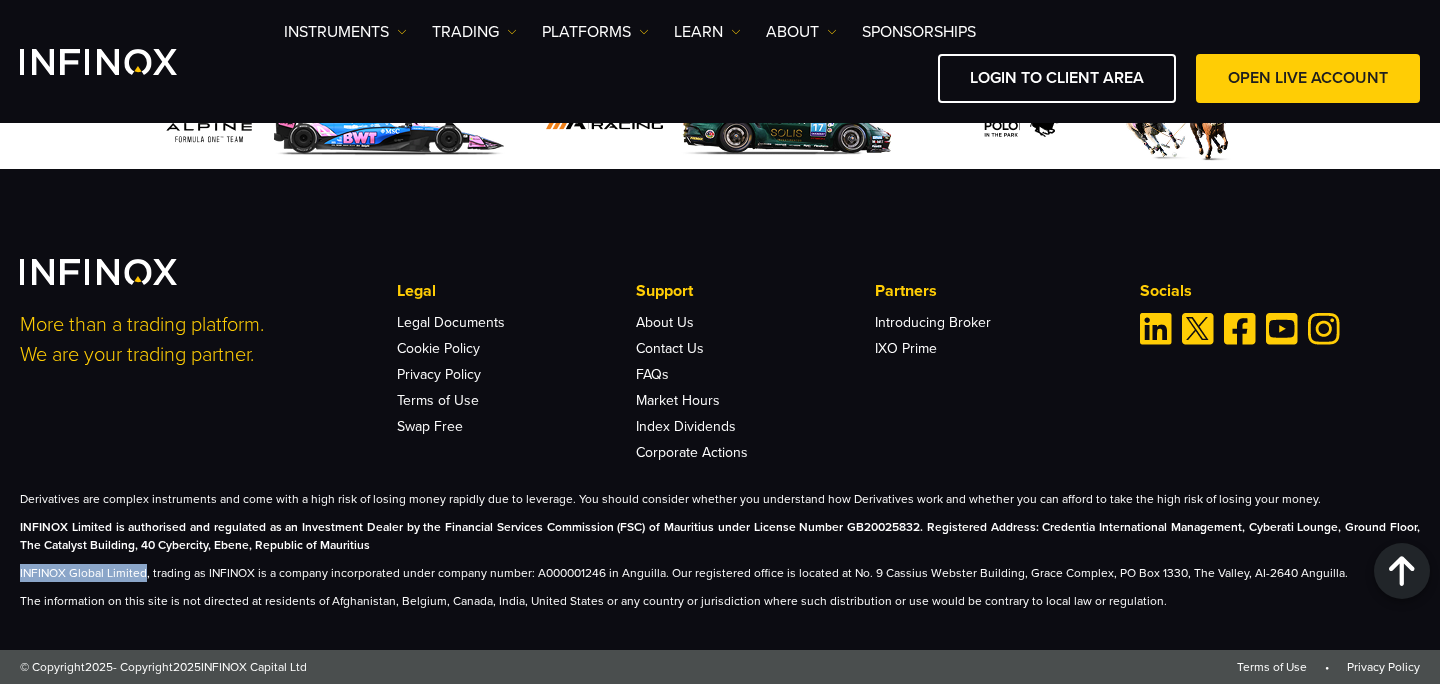 drag, startPoint x: 20, startPoint y: 577, endPoint x: 143, endPoint y: 574, distance: 123.03658 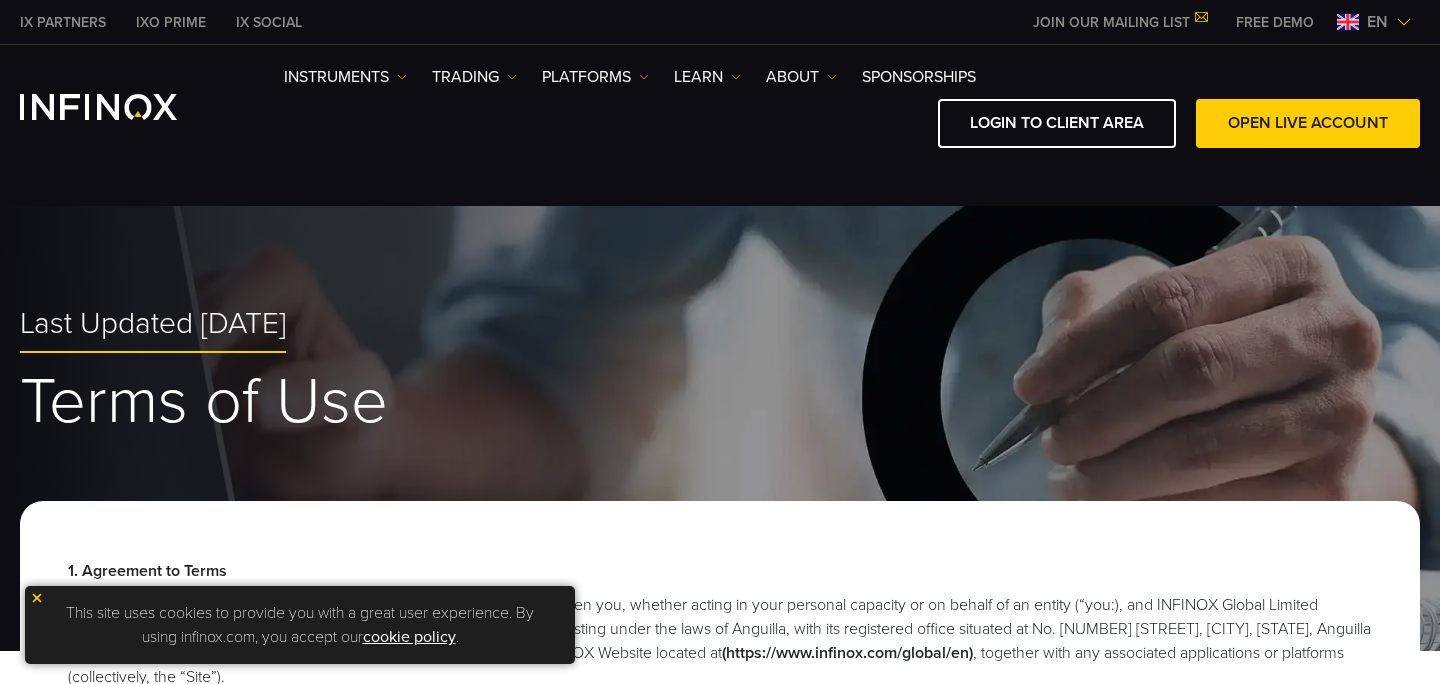 scroll, scrollTop: 0, scrollLeft: 0, axis: both 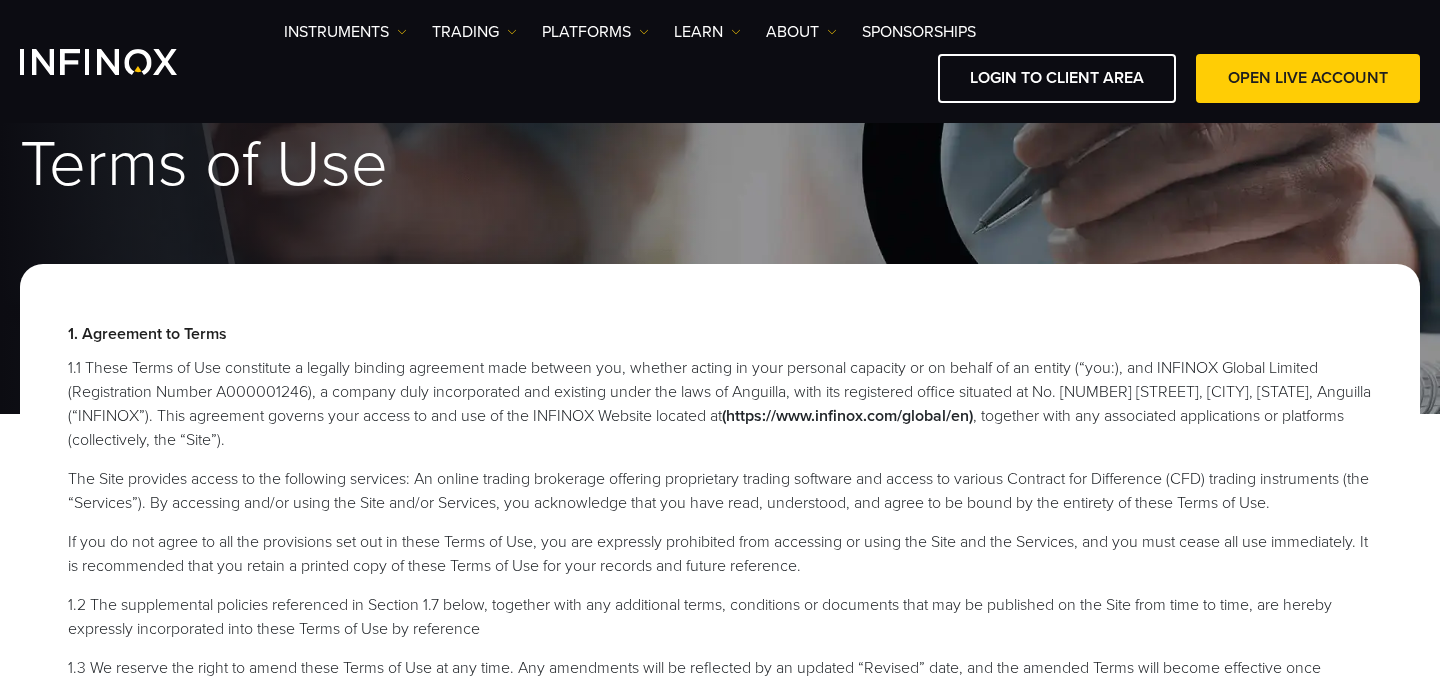 click on "1.1 These Terms of Use constitute a legally binding agreement made between you, whether acting in your personal capacity or on behalf of an entity (“you:), and INFINOX Global Limited  (Registration Number A000001246), a company duly incorporated and existing under the laws of Anguilla, with its registered office situated at No. [NUMBER] [STREET], [CITY], [STATE], Anguilla (“INFINOX”). This agreement governs your access to and use of the INFINOX Website located at  (https://www.infinox.com/global/en)  , together with any associated applications or platforms (collectively, the “Site”)." at bounding box center [720, 404] 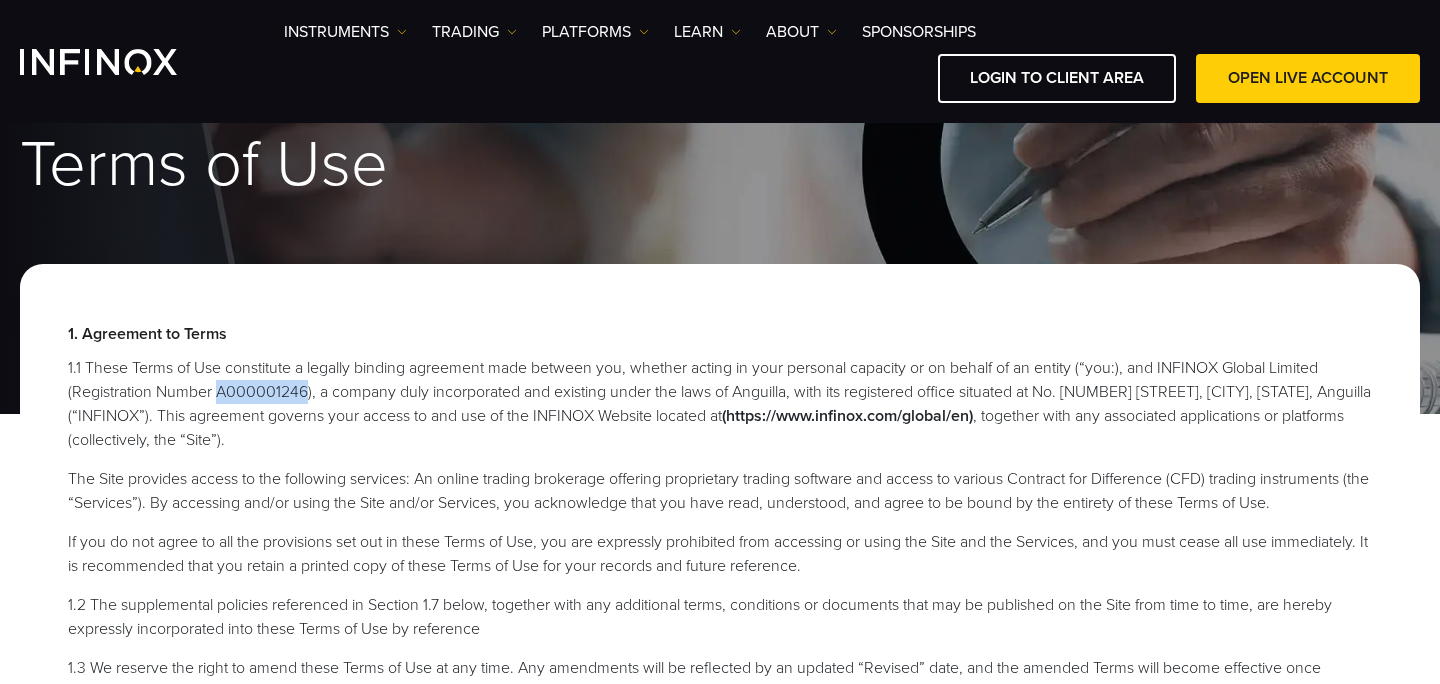 click on "1.1 These Terms of Use constitute a legally binding agreement made between you, whether acting in your personal capacity or on behalf of an entity (“you:), and INFINOX Global Limited  (Registration Number A000001246), a company duly incorporated and existing under the laws of Anguilla, with its registered office situated at No. [NUMBER] [STREET], [CITY], [STATE], Anguilla (“INFINOX”). This agreement governs your access to and use of the INFINOX Website located at  (https://www.infinox.com/global/en)  , together with any associated applications or platforms (collectively, the “Site”)." at bounding box center [720, 404] 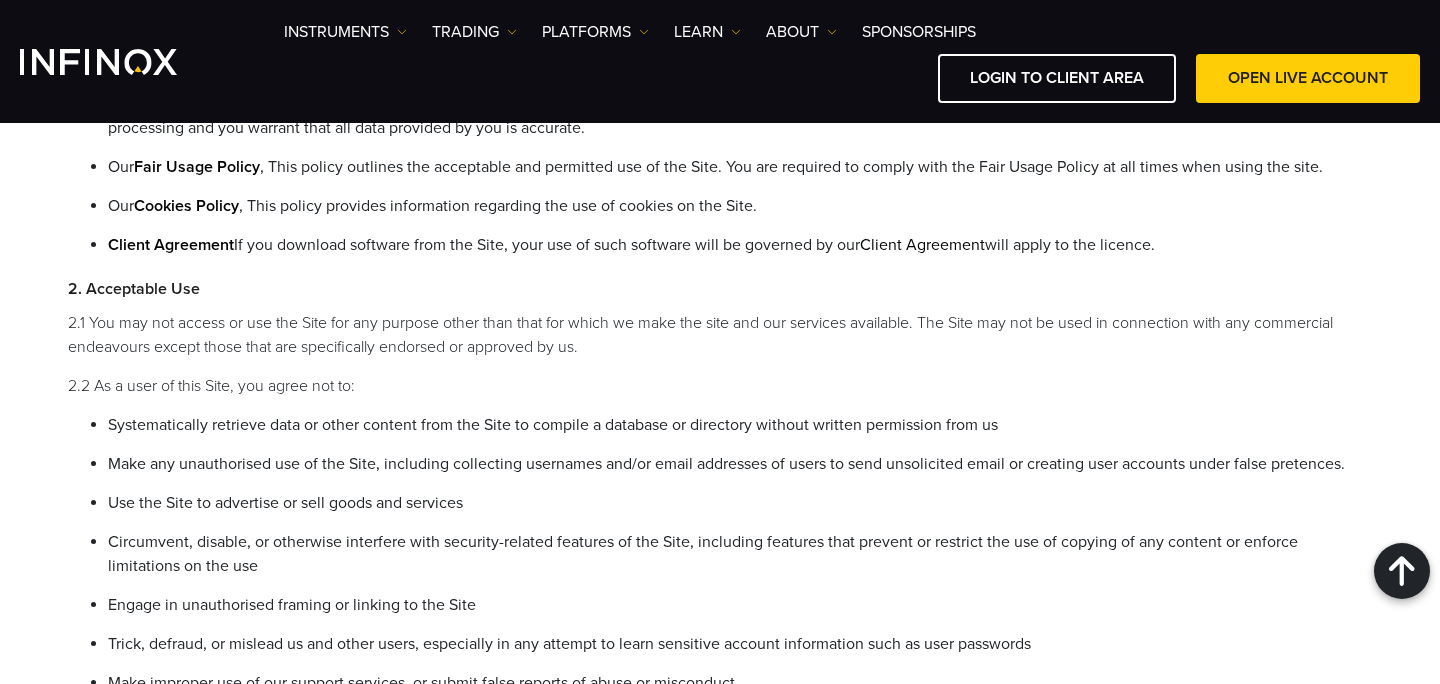 scroll, scrollTop: 1016, scrollLeft: 0, axis: vertical 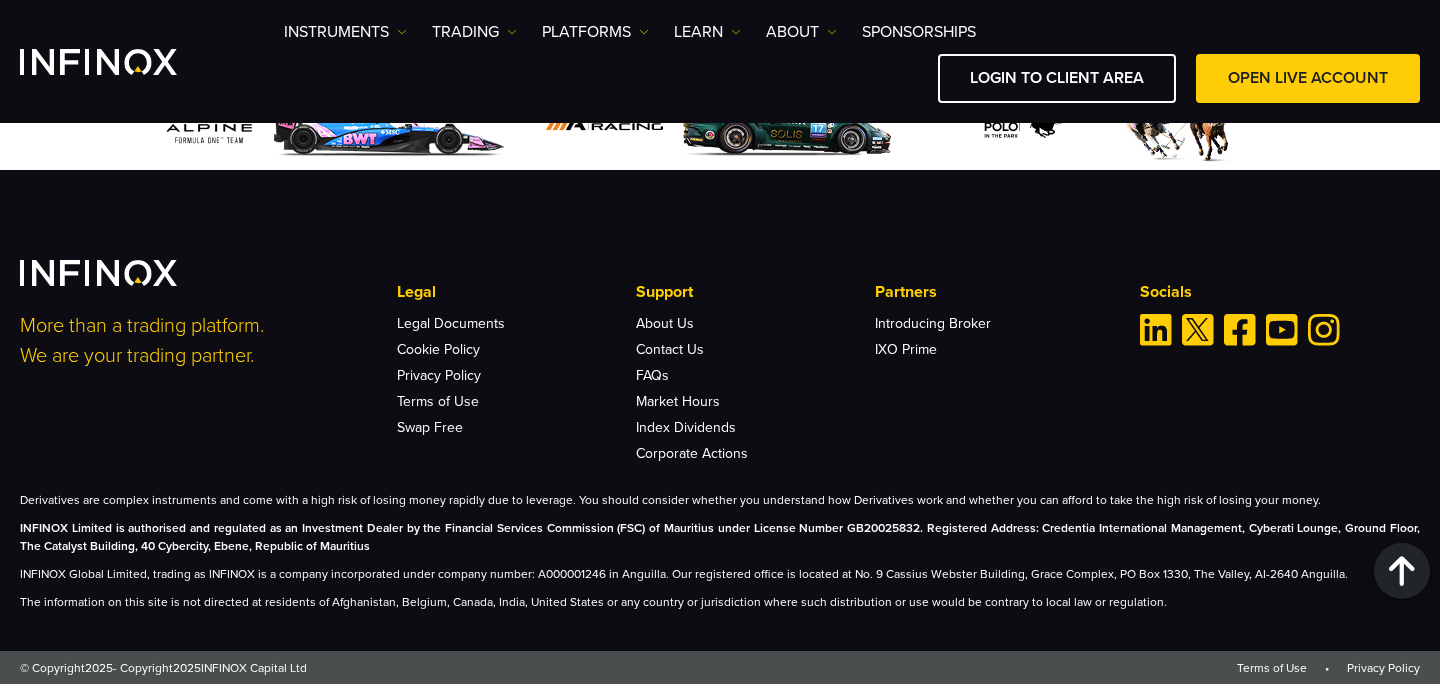 click on "INFINOX Global Limited, trading as INFINOX is a company incorporated under company number: A000001246 in Anguilla. Our registered office is located at No. 9 Cassius Webster Building, Grace Complex, PO Box 1330, The Valley, AI-2640 Anguilla." at bounding box center (720, 573) 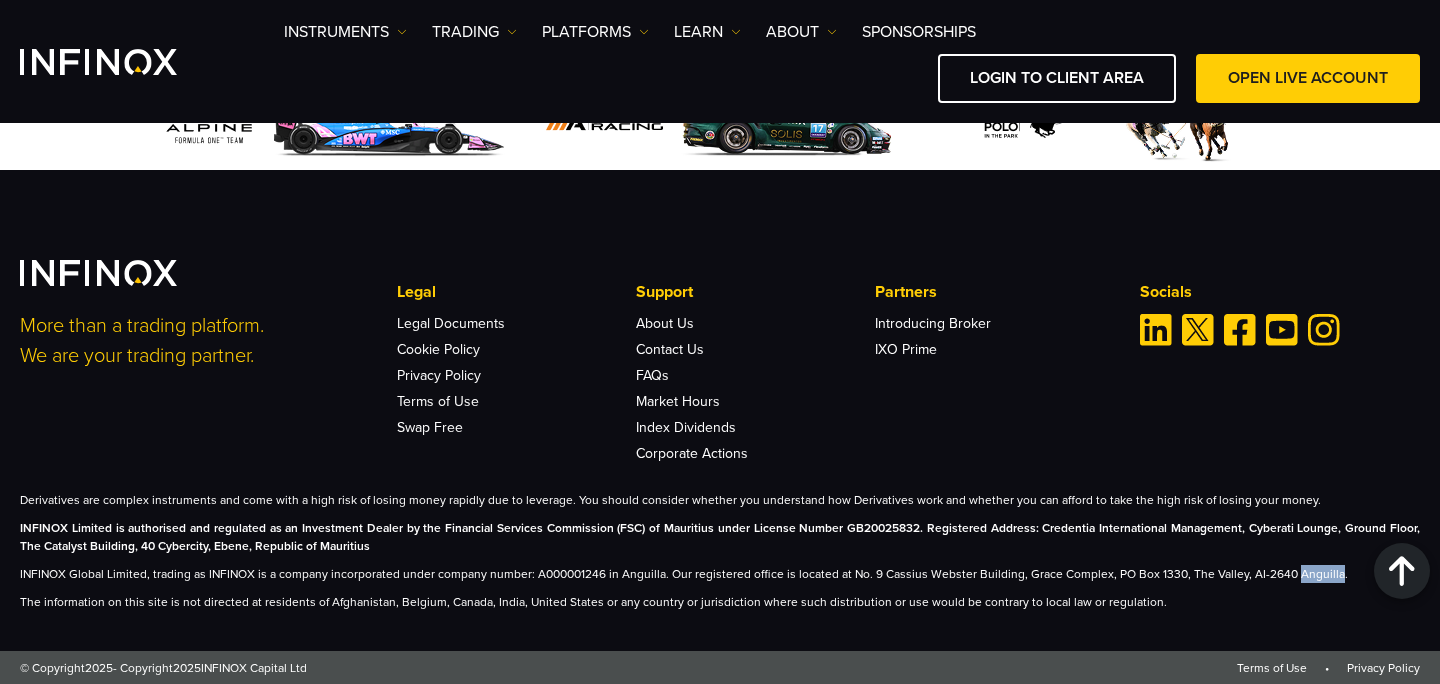 scroll, scrollTop: 0, scrollLeft: 0, axis: both 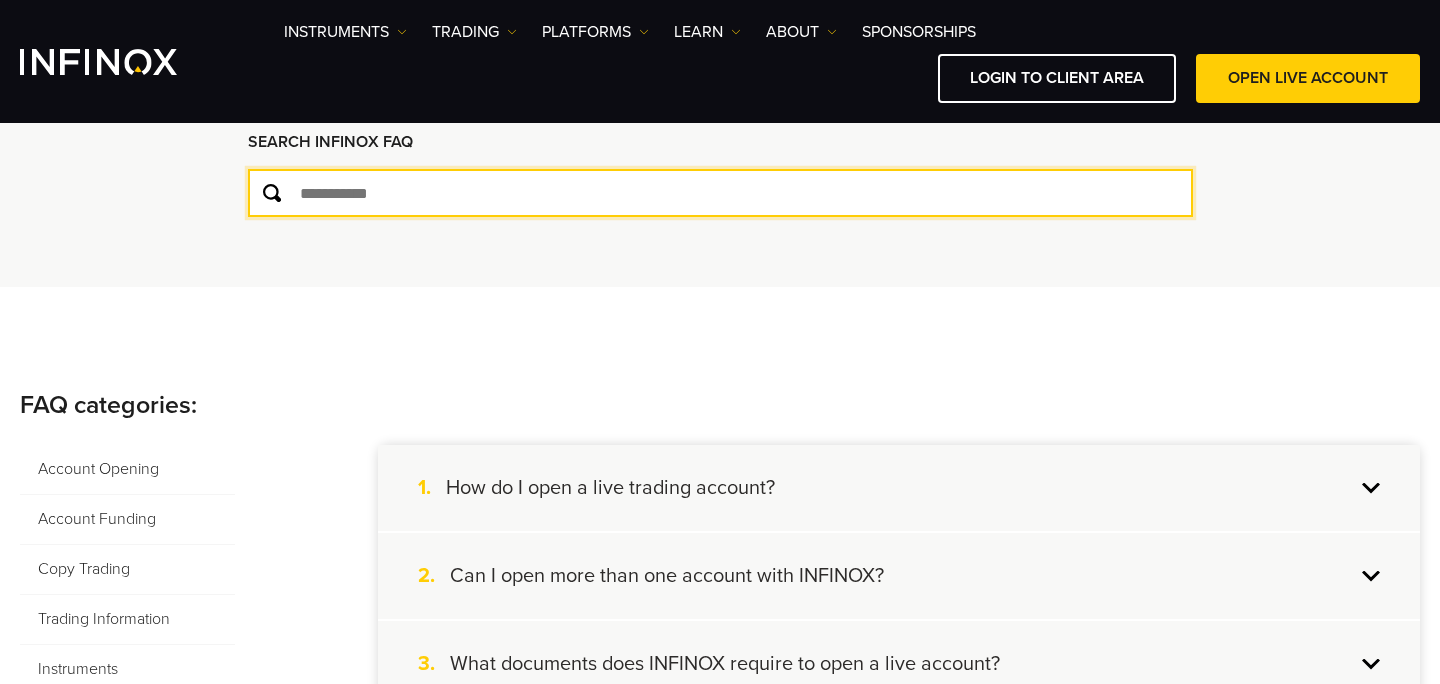 click at bounding box center [720, 193] 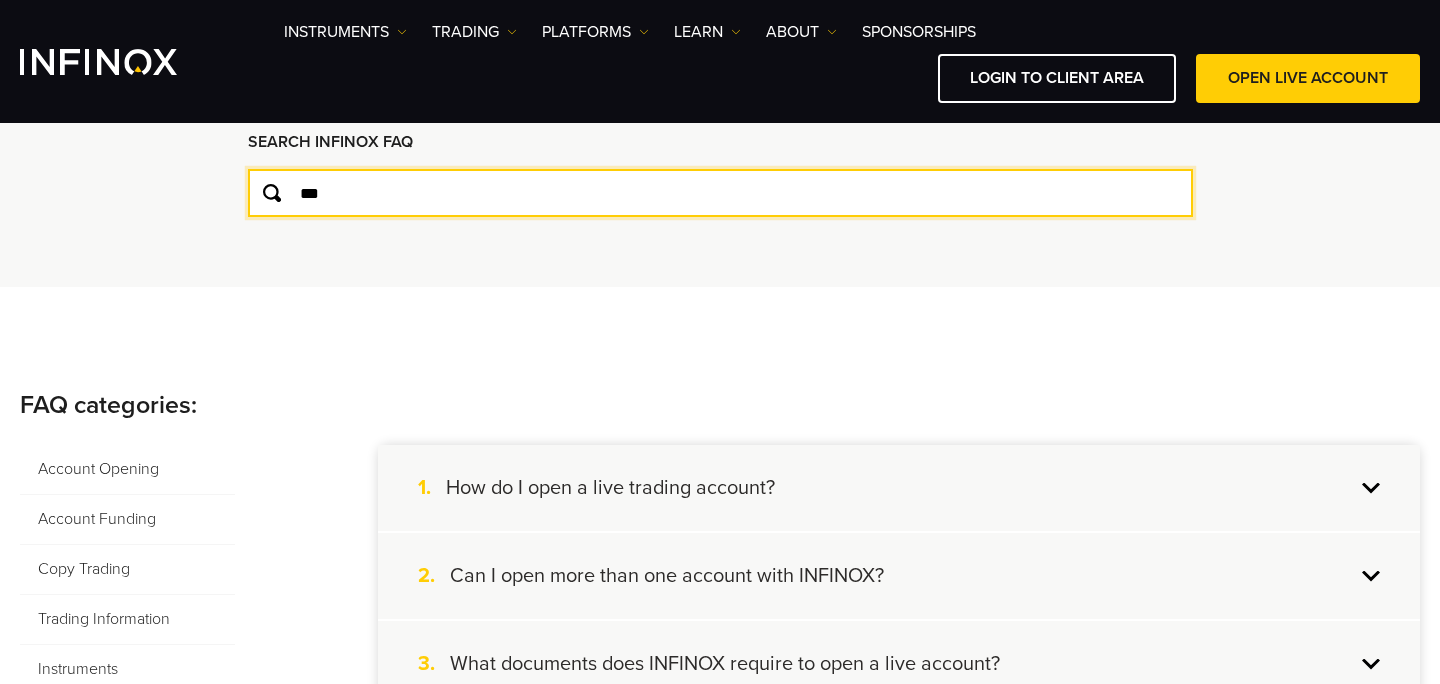 type on "***" 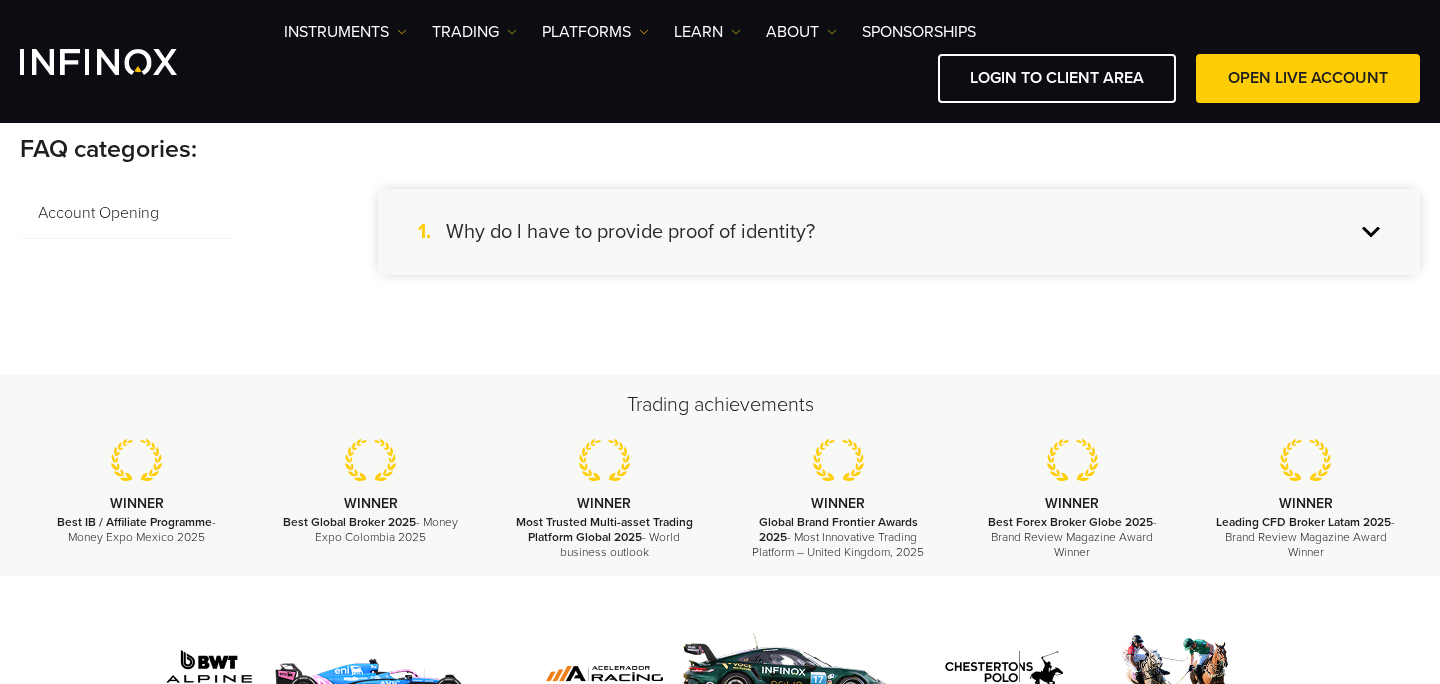 scroll, scrollTop: 400, scrollLeft: 0, axis: vertical 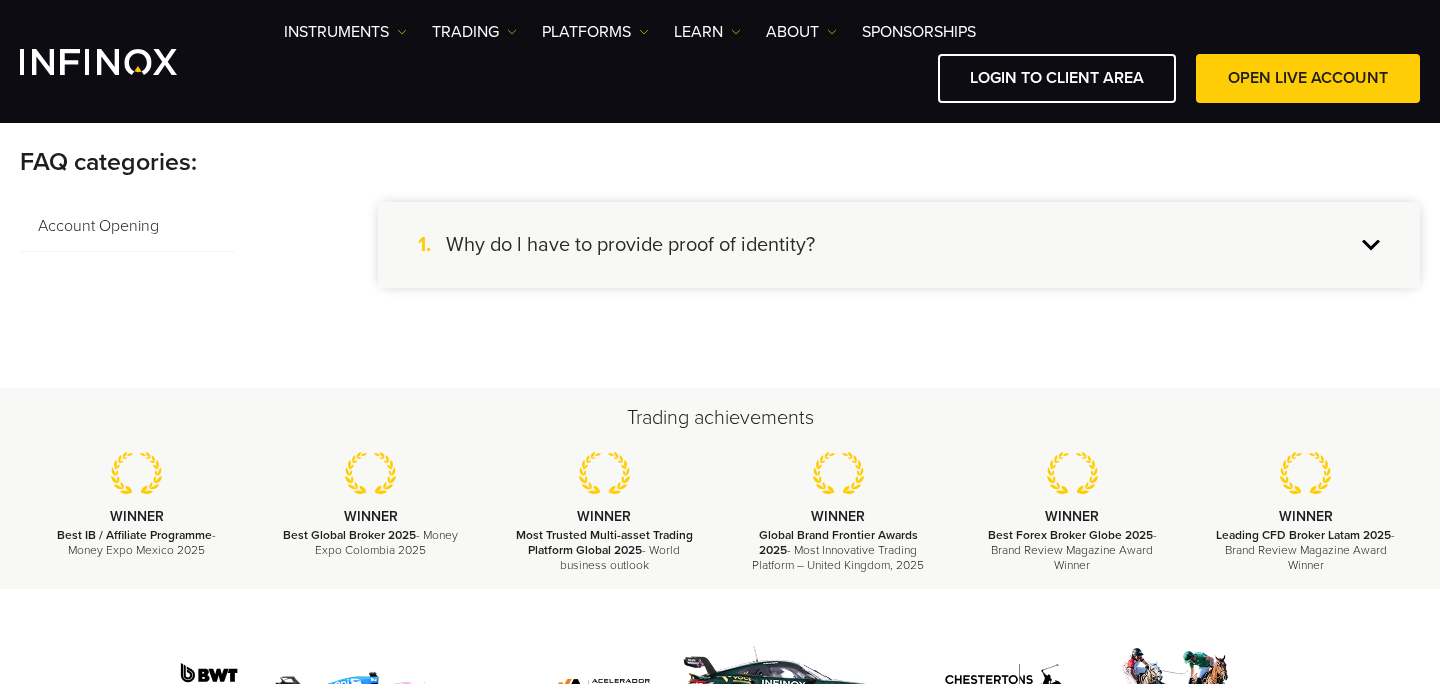 click on "1. Why do l have to provide proof of identity?" at bounding box center [899, 245] 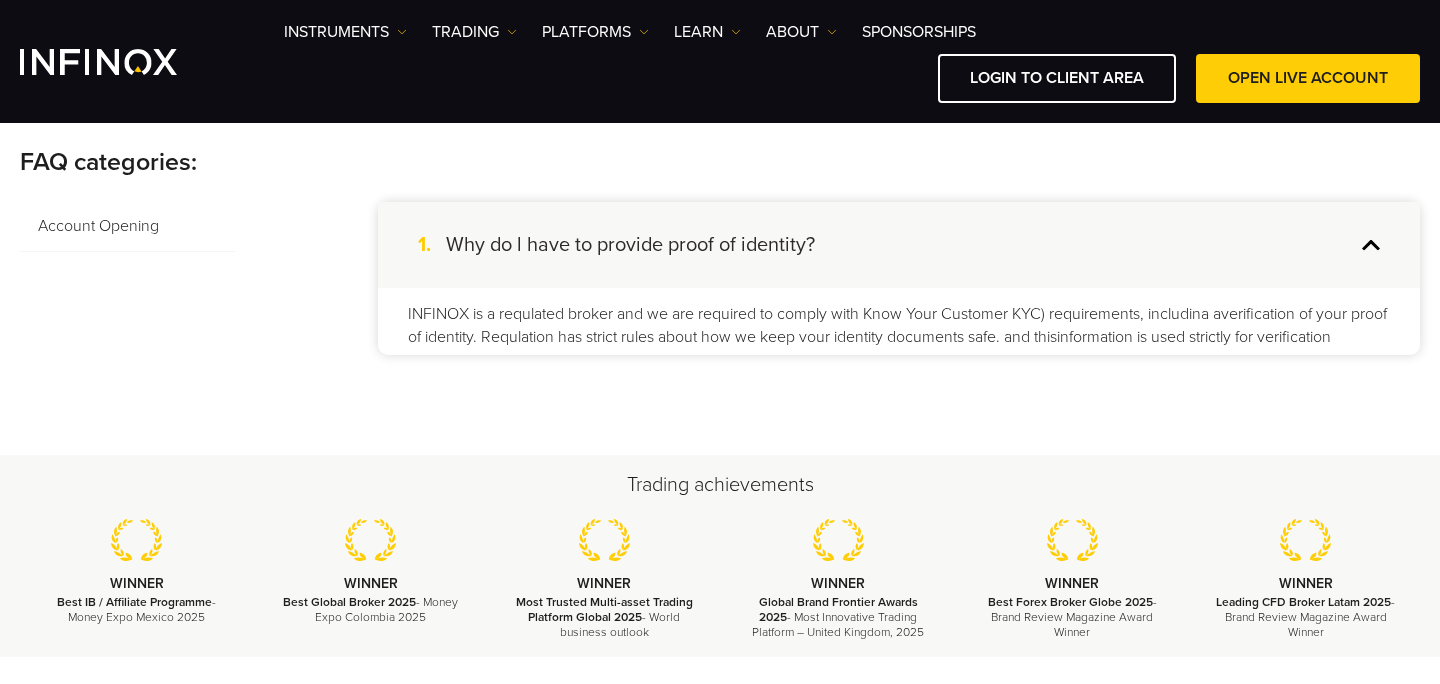 scroll, scrollTop: 0, scrollLeft: 0, axis: both 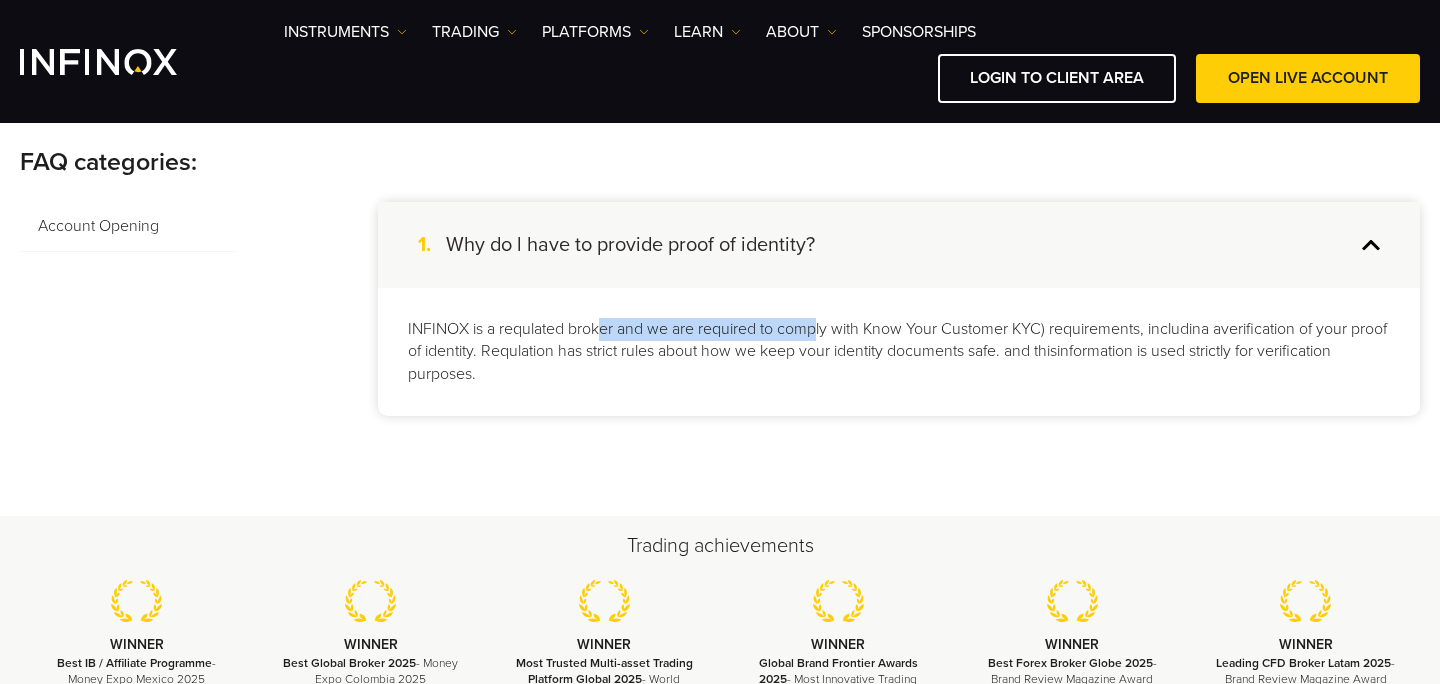 drag, startPoint x: 604, startPoint y: 329, endPoint x: 815, endPoint y: 334, distance: 211.05923 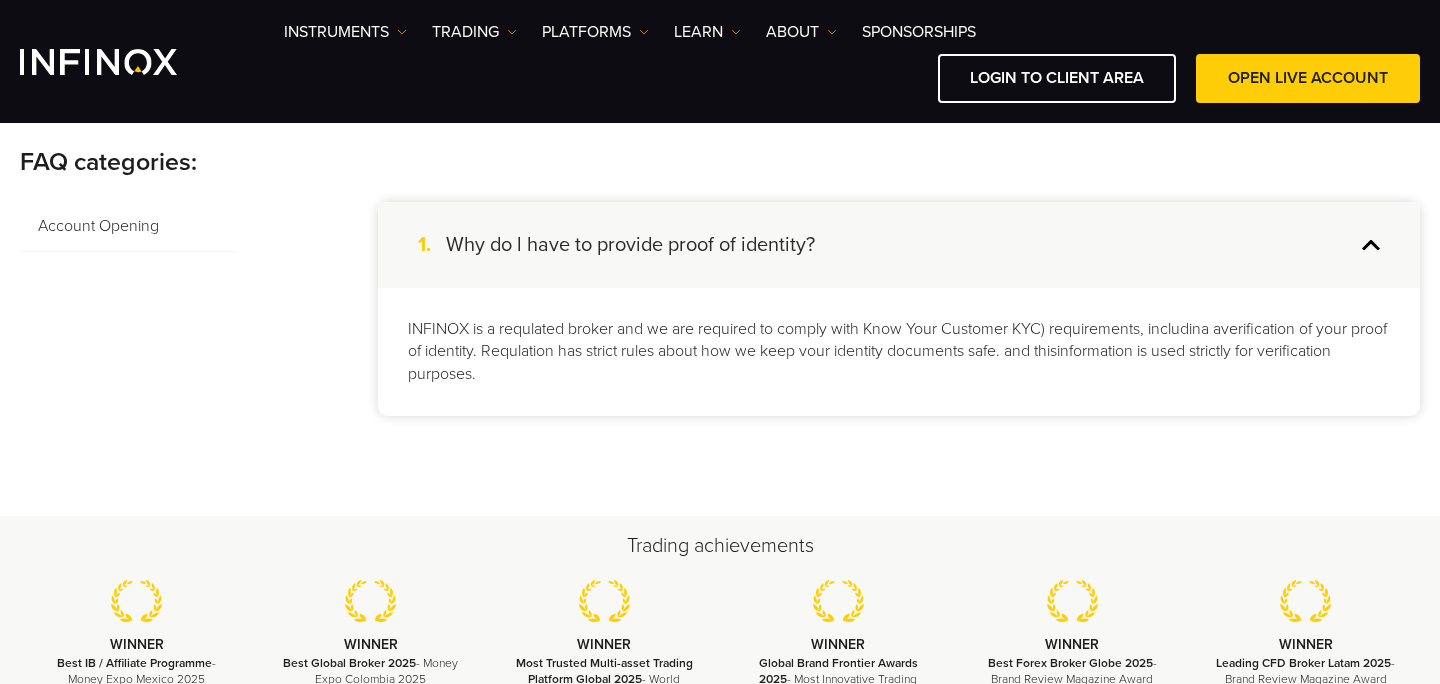 click on "INFINOX is a requlated broker and we are required to comply with Know Your Customer KYC) requirements, includina averification of your proof of identity. Requlation has strict rules about how we keep vour identity documents safe. and thisinformation is used strictly for verification purposes." at bounding box center (899, 352) 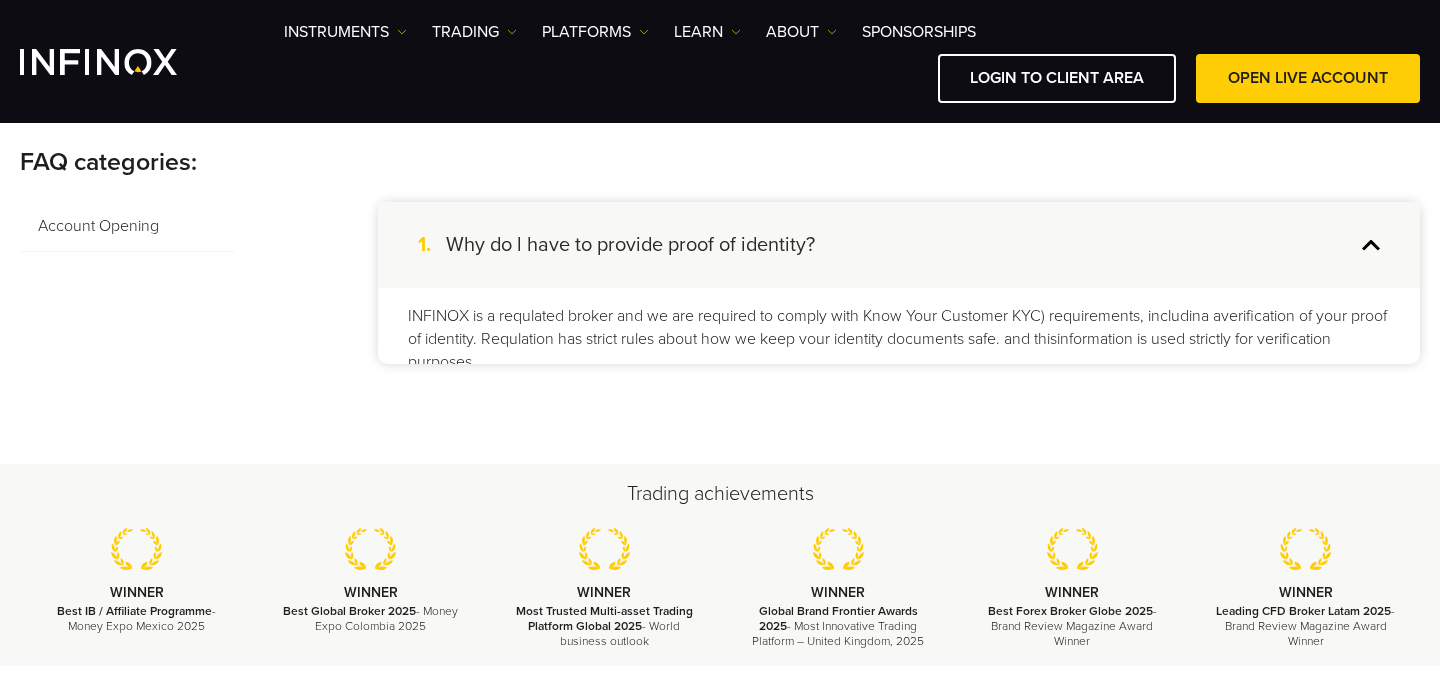 scroll, scrollTop: 0, scrollLeft: 0, axis: both 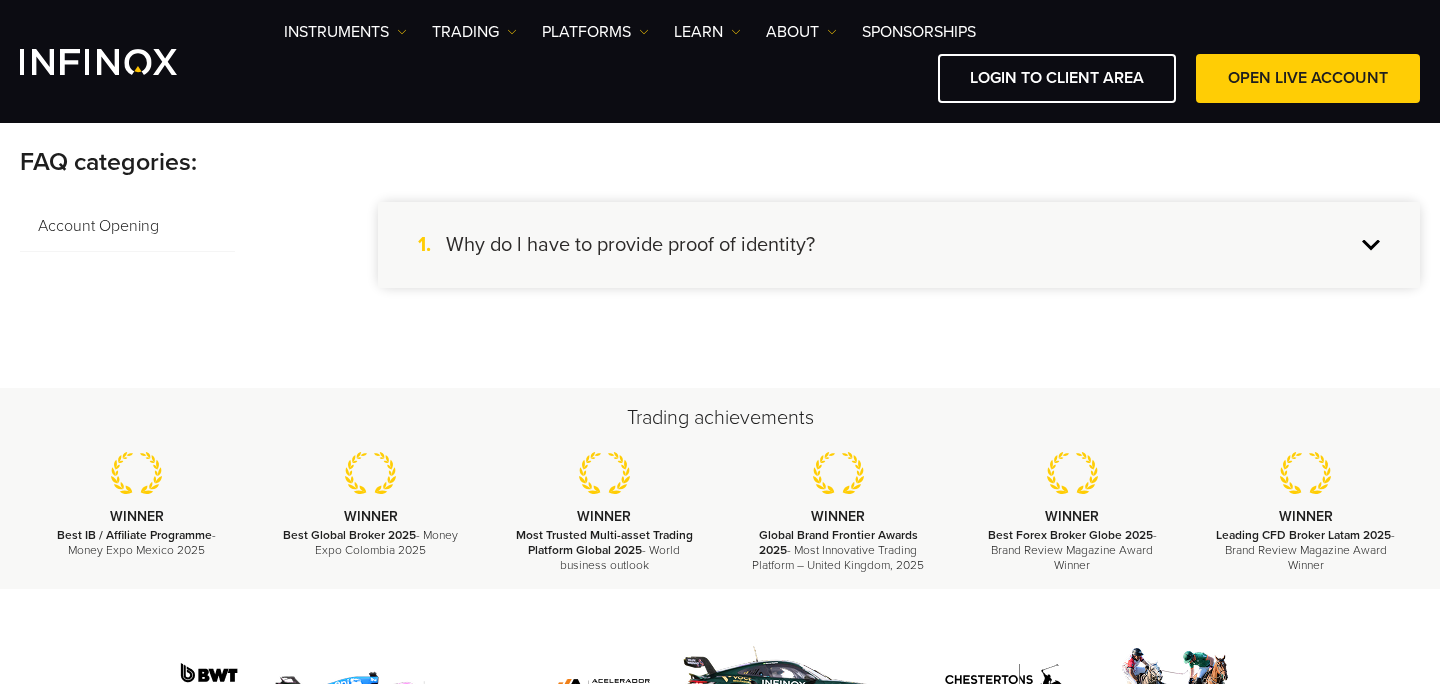 click on "Why do l have to provide proof of identity?" at bounding box center [630, 245] 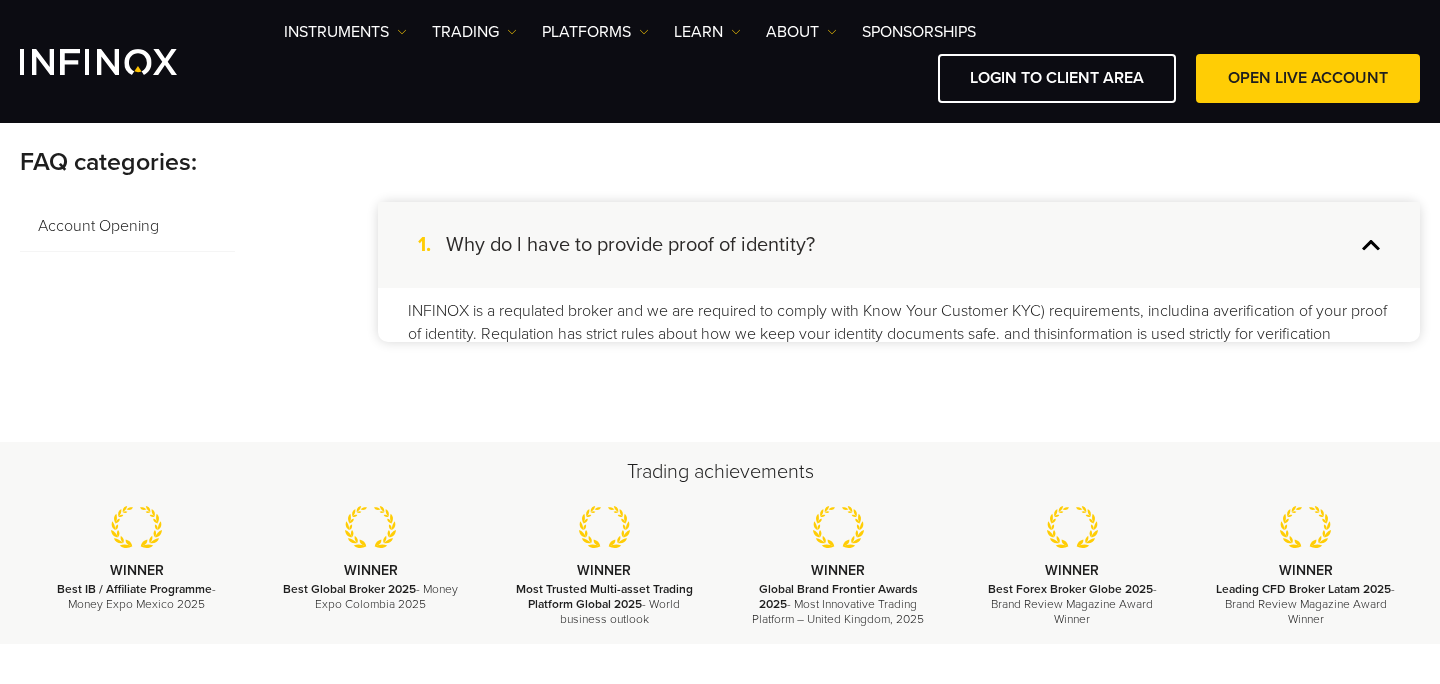 scroll, scrollTop: 0, scrollLeft: 0, axis: both 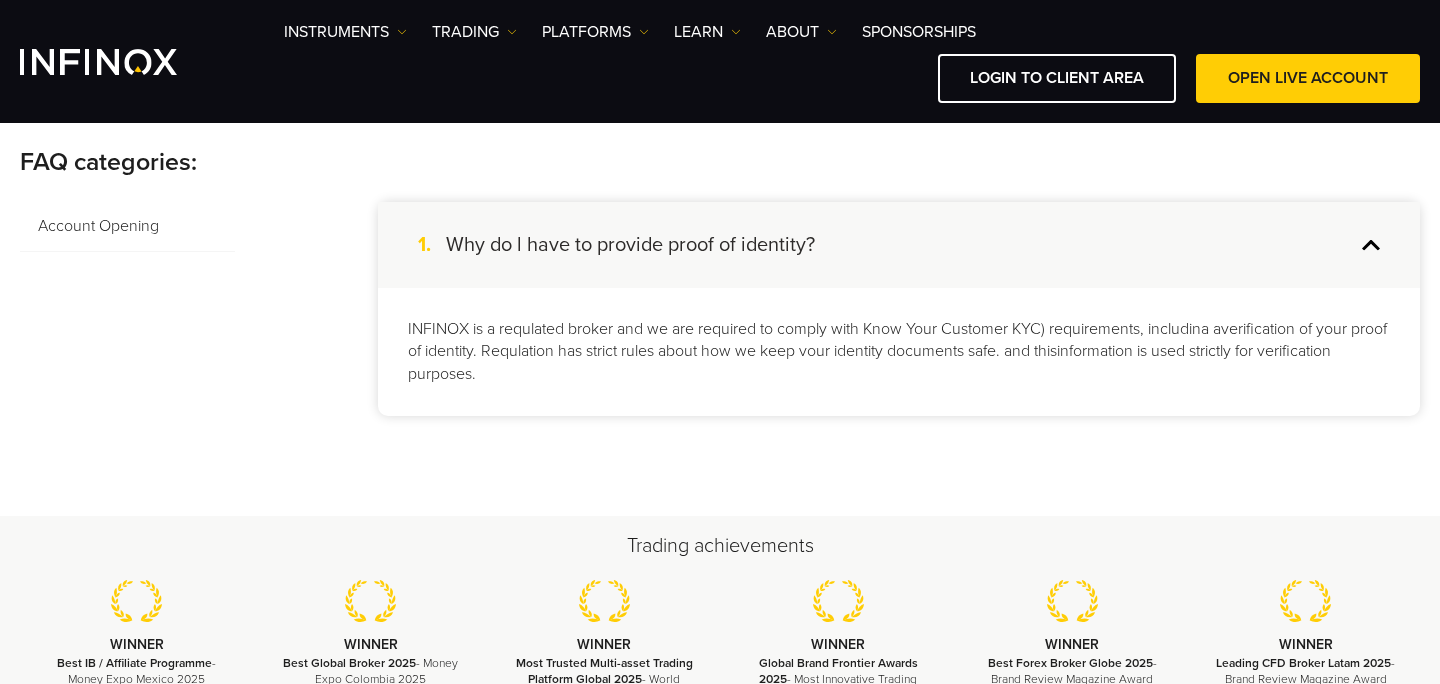 click on "INFINOX is a requlated broker and we are required to comply with Know Your Customer KYC) requirements, includina averification of your proof of identity. Requlation has strict rules about how we keep vour identity documents safe. and thisinformation is used strictly for verification purposes." at bounding box center (899, 352) 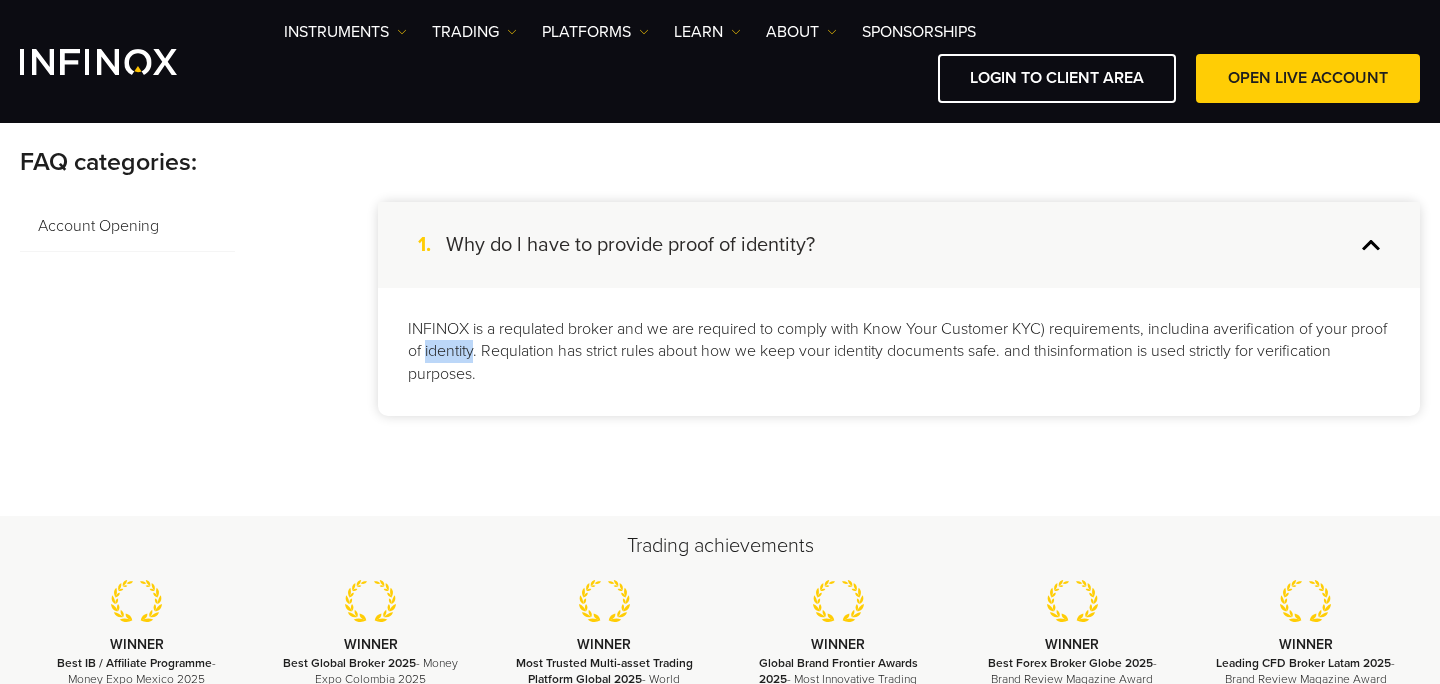 click on "INFINOX is a requlated broker and we are required to comply with Know Your Customer KYC) requirements, includina averification of your proof of identity. Requlation has strict rules about how we keep vour identity documents safe. and thisinformation is used strictly for verification purposes." at bounding box center [899, 352] 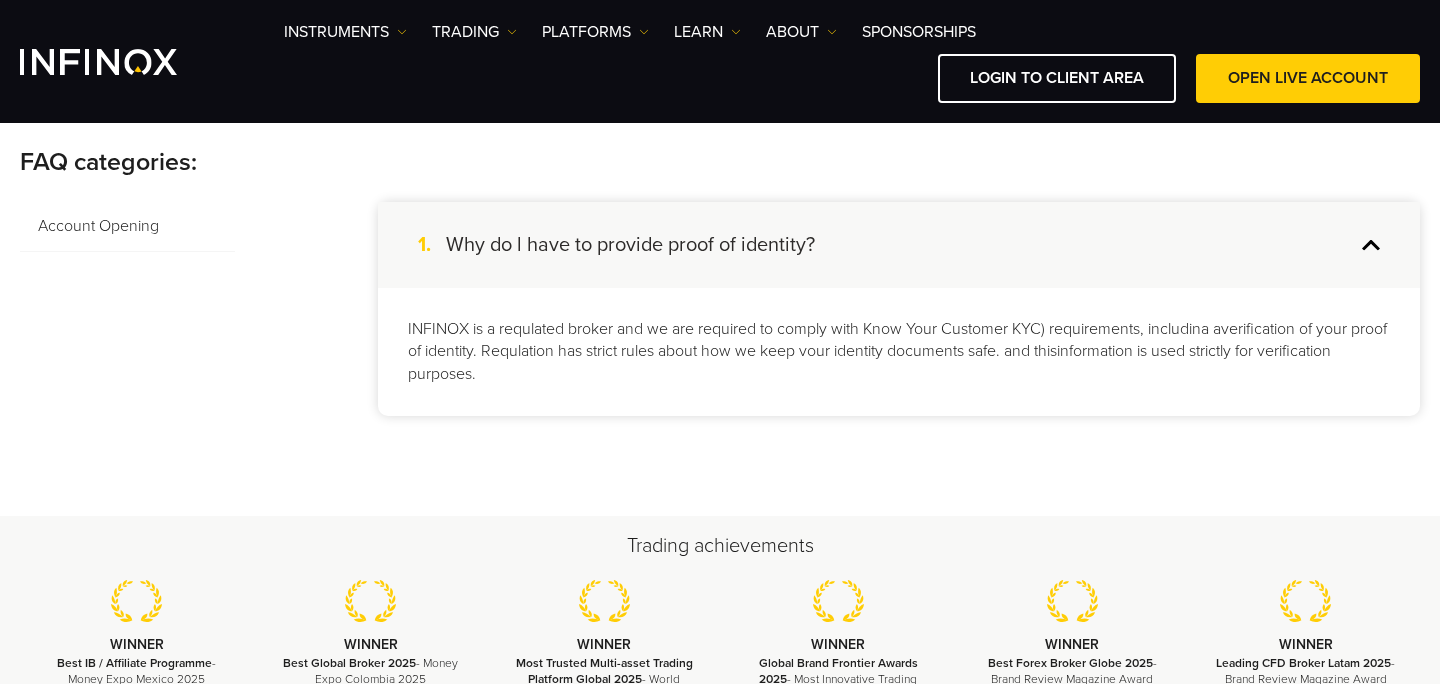 click on "Account Opening" at bounding box center [127, 227] 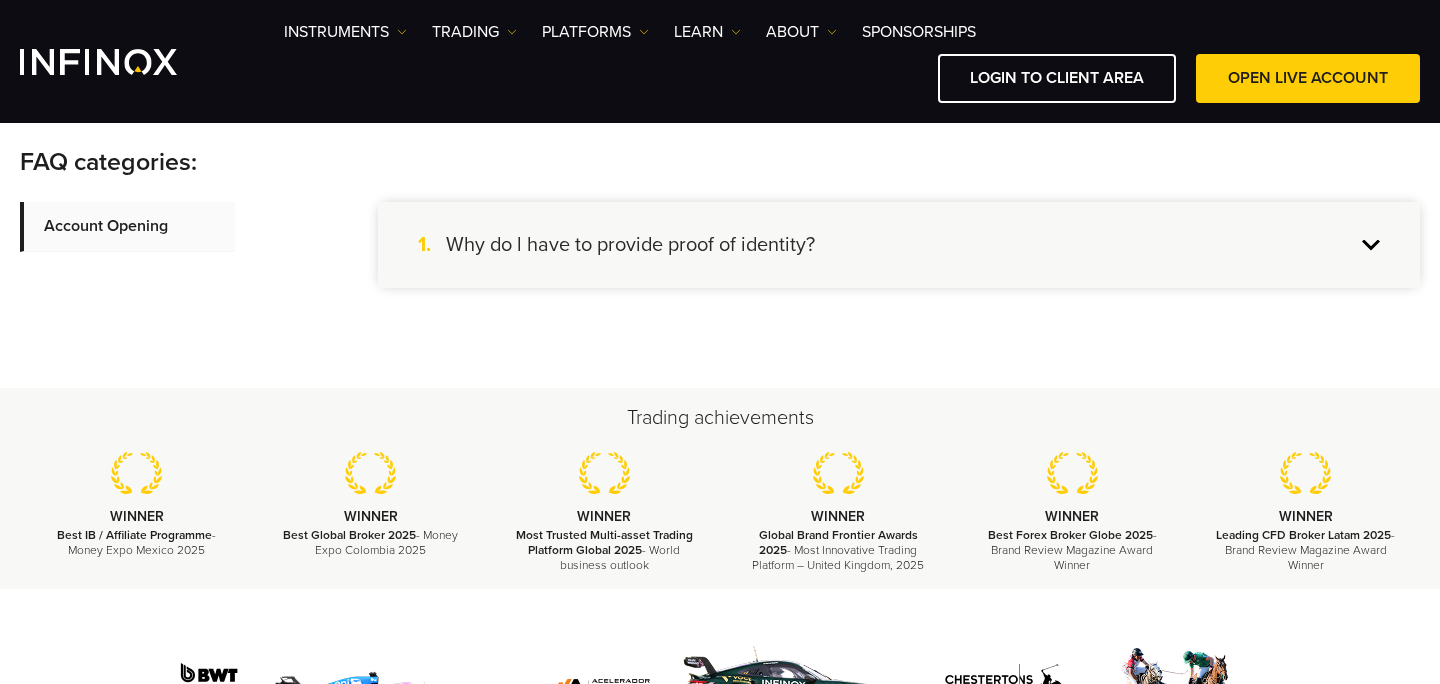 click on "1. Why do l have to provide proof of identity?" at bounding box center (899, 245) 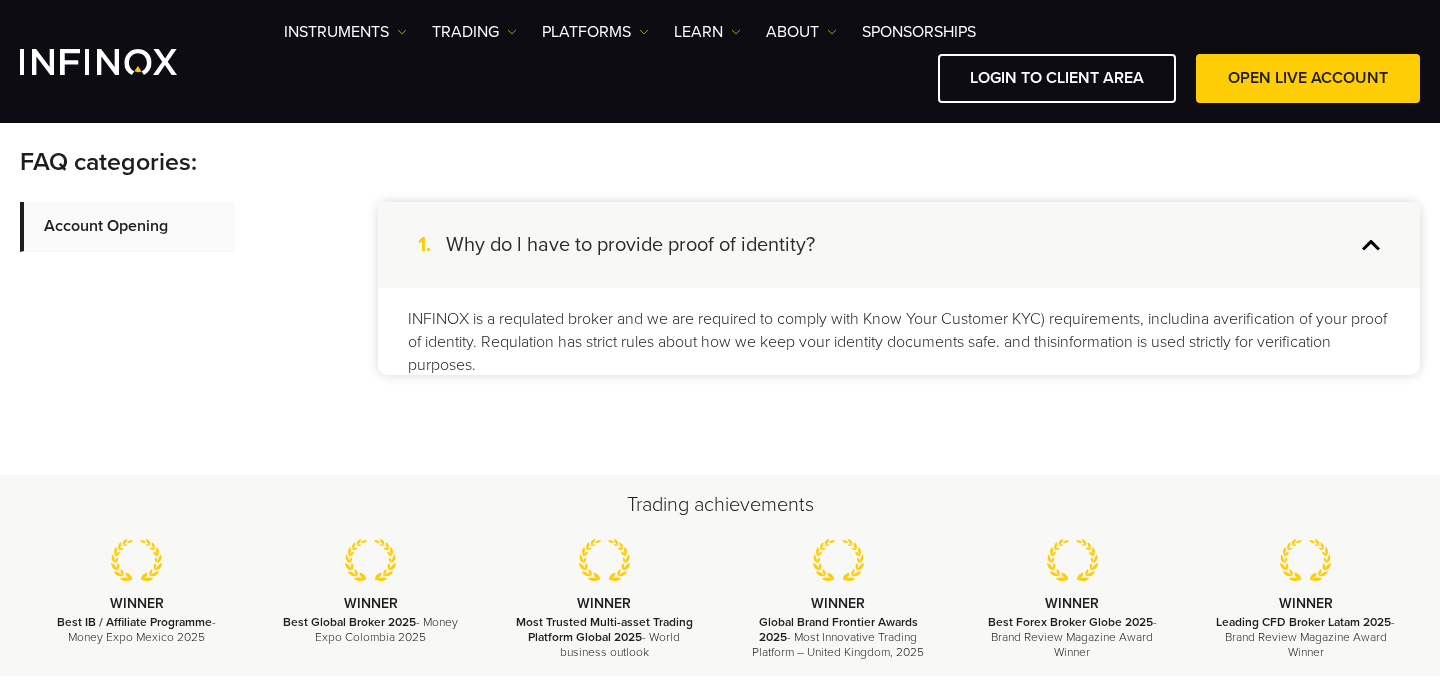 scroll, scrollTop: 0, scrollLeft: 0, axis: both 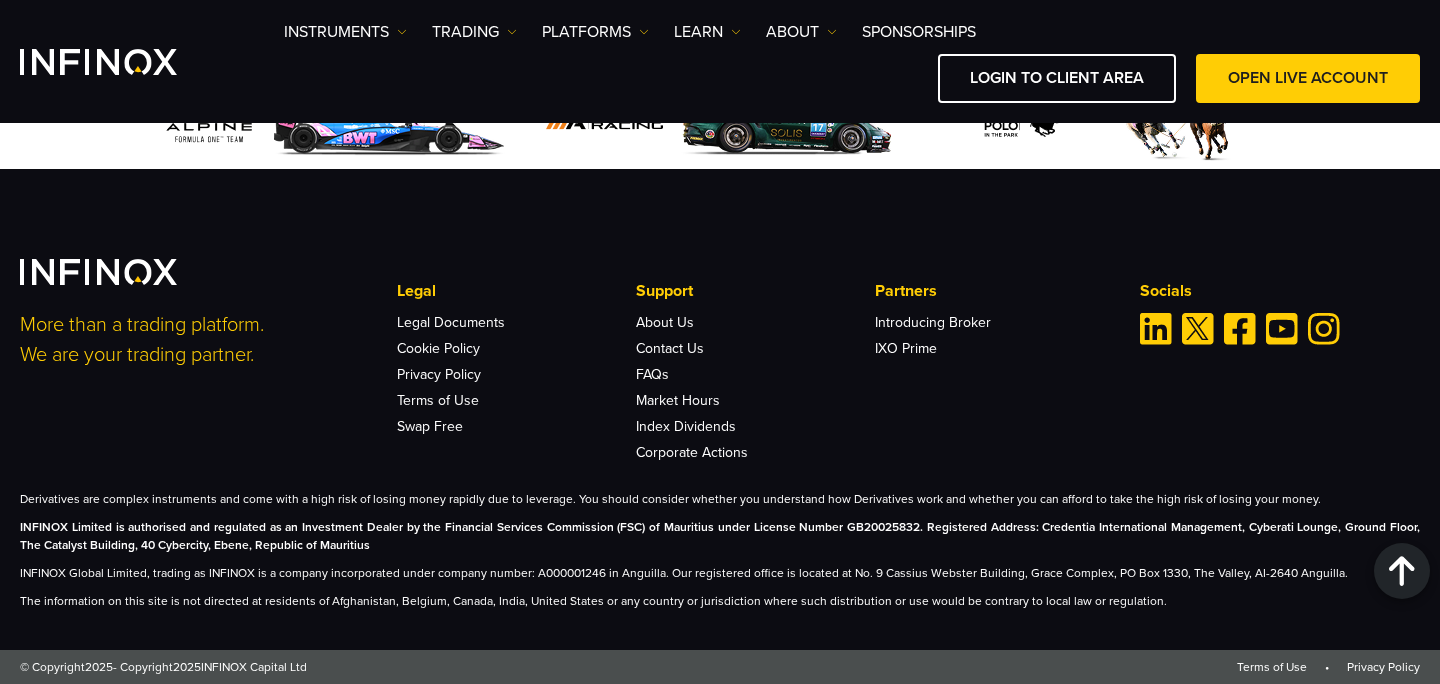 click on "INFINOX Limited is authorised and regulated as an Investment Dealer by the Financial Services Commission (FSC) of Mauritius under License Number GB20025832. Registered Address: Credentia International Management, Cyberati Lounge, Ground Floor, The Catalyst Building, 40 Cybercity, Ebene, Republic of Mauritius" at bounding box center (720, 536) 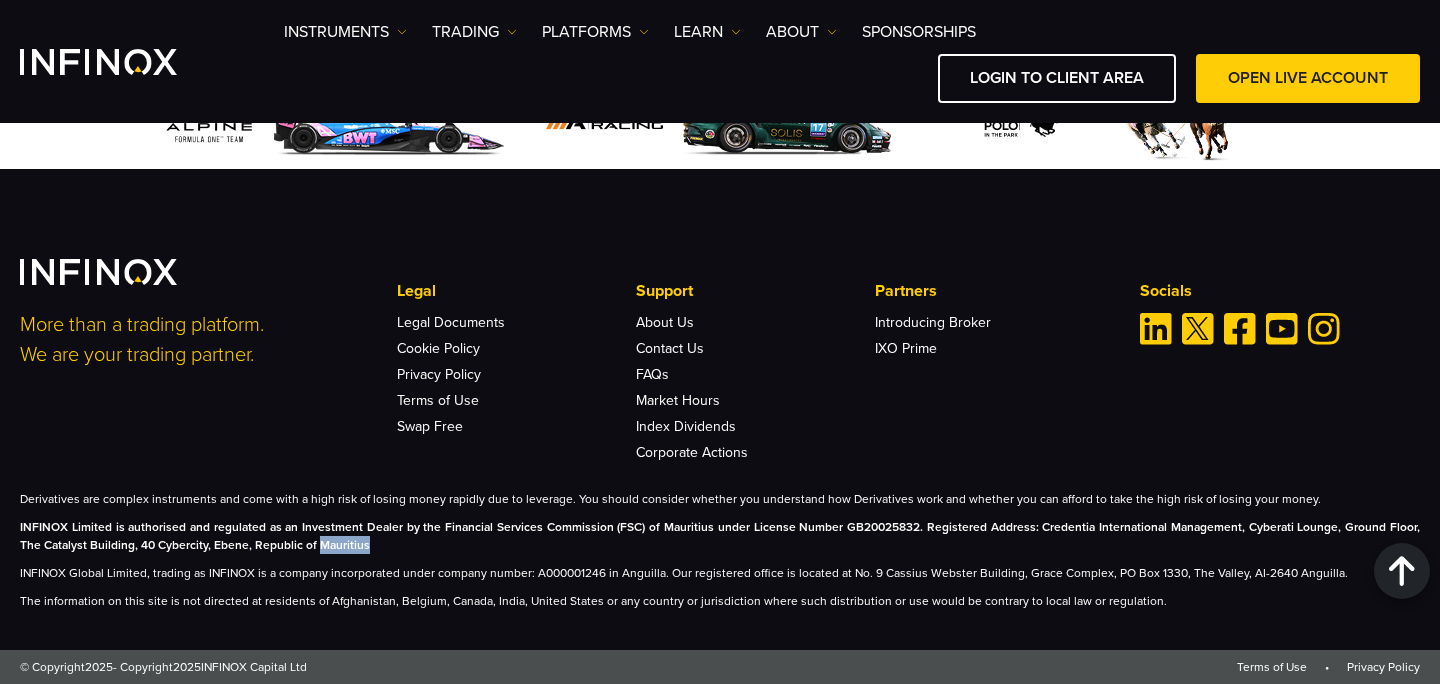 click on "INFINOX Limited is authorised and regulated as an Investment Dealer by the Financial Services Commission (FSC) of Mauritius under License Number GB20025832. Registered Address: Credentia International Management, Cyberati Lounge, Ground Floor, The Catalyst Building, 40 Cybercity, Ebene, Republic of Mauritius" at bounding box center (720, 536) 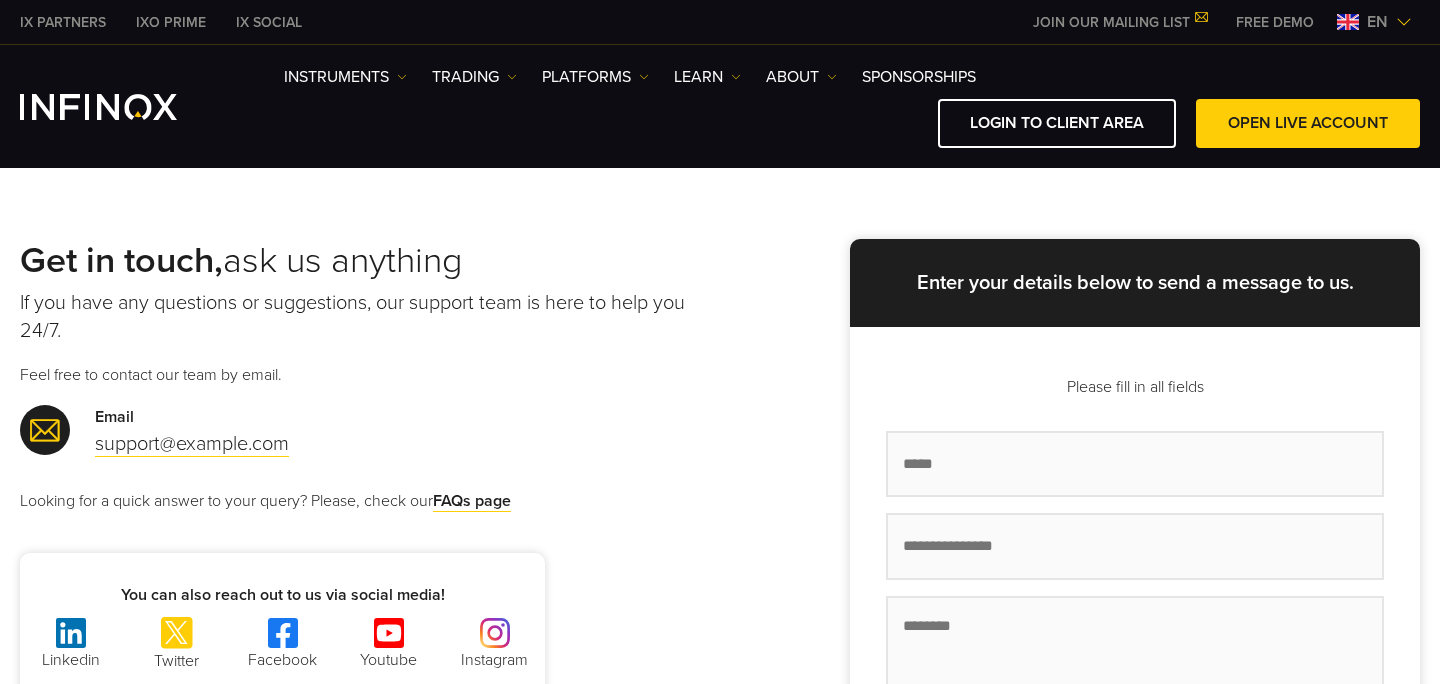 scroll, scrollTop: 42, scrollLeft: 0, axis: vertical 